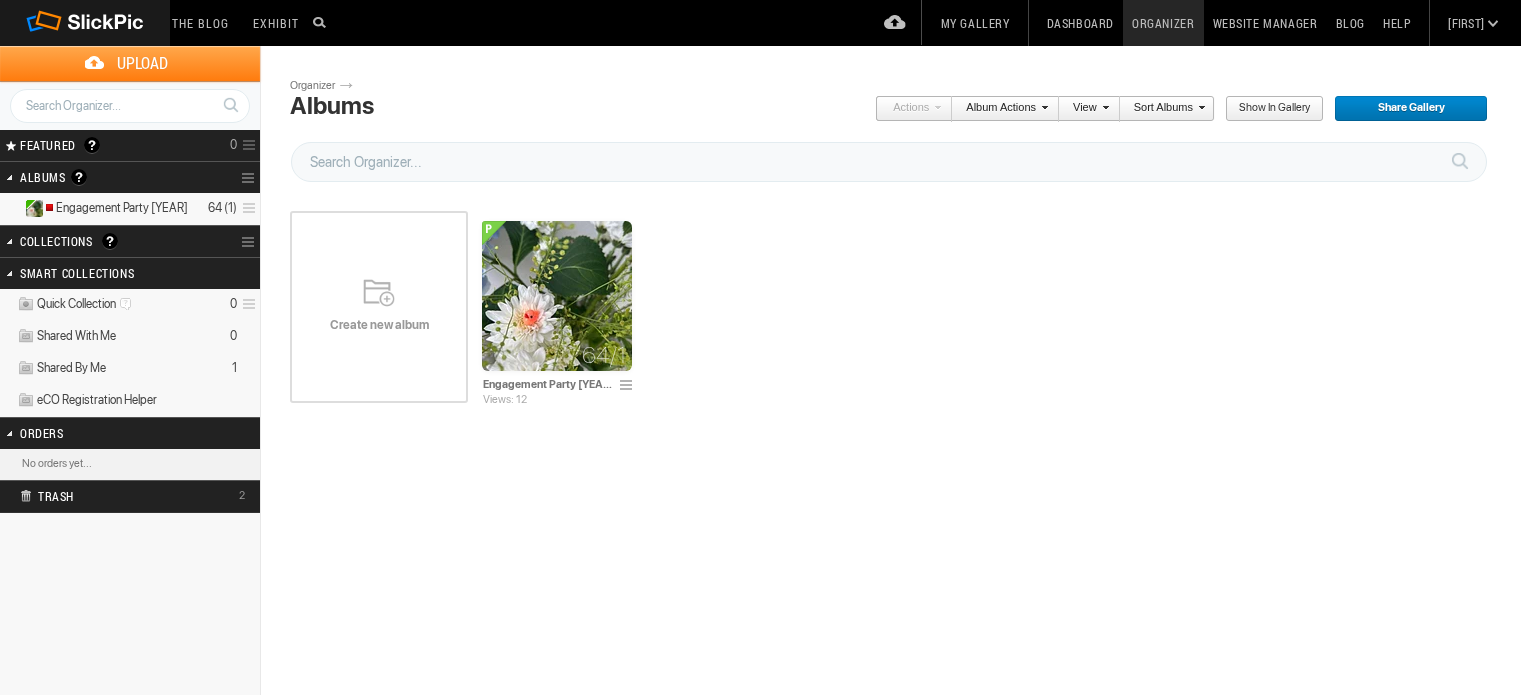 scroll, scrollTop: 0, scrollLeft: 0, axis: both 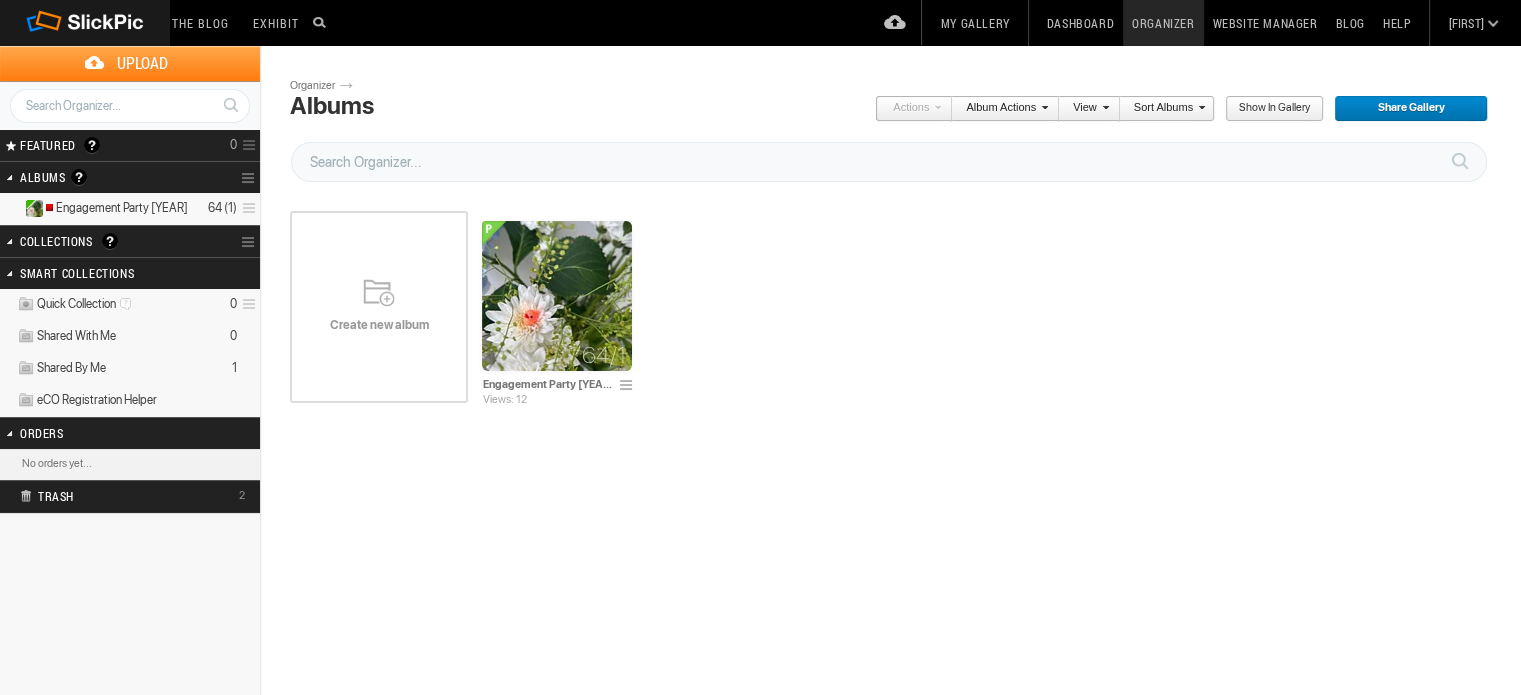 click on "Create new album" at bounding box center (379, 307) 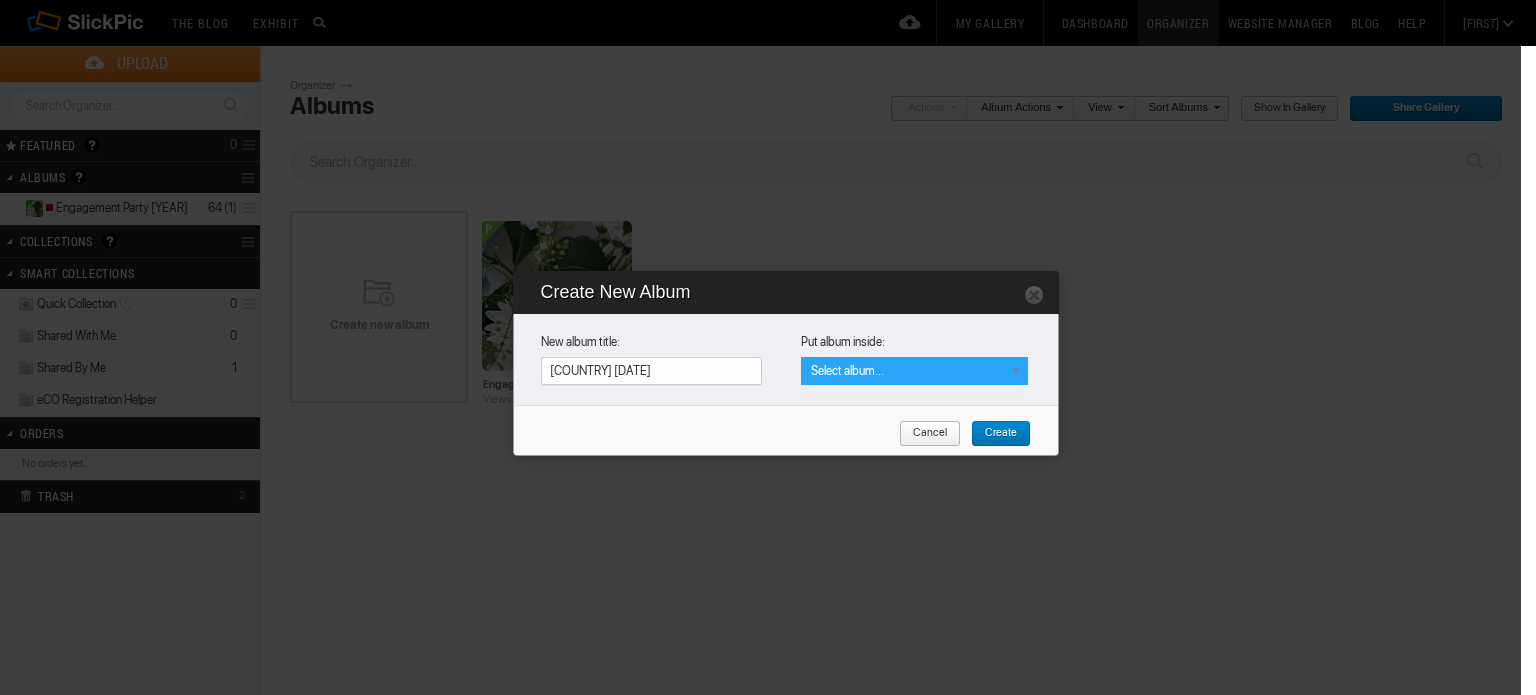 type on "[COUNTRY] [DATE]" 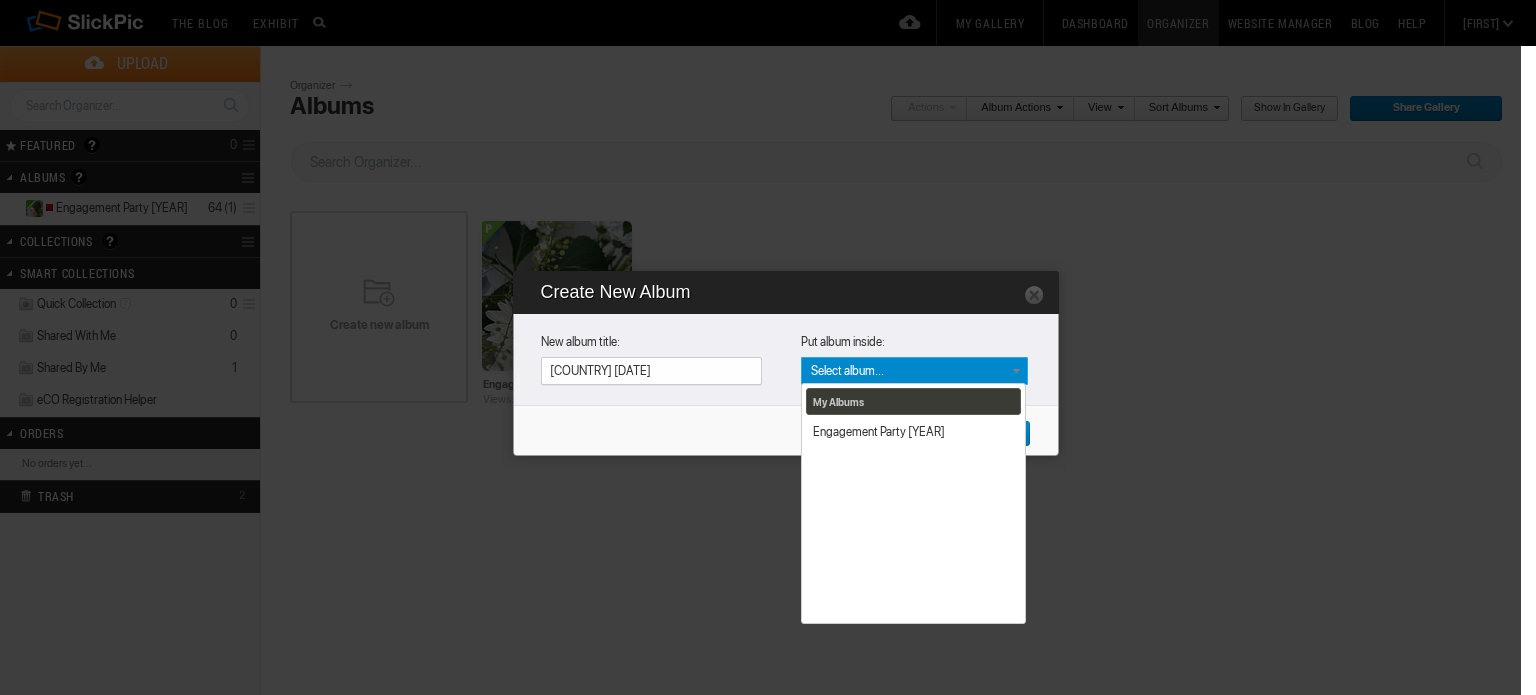 click on "My Albums" at bounding box center (838, 402) 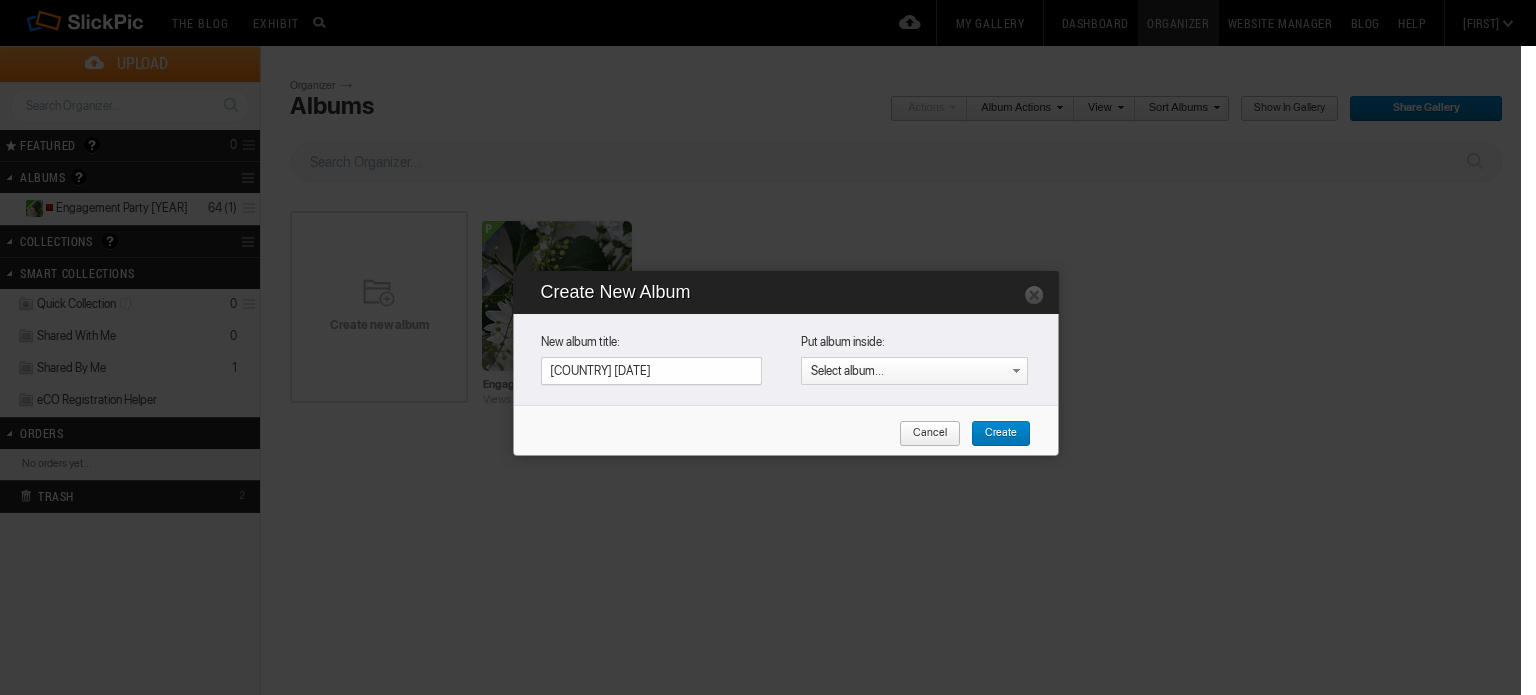 click on "Create" at bounding box center [994, 434] 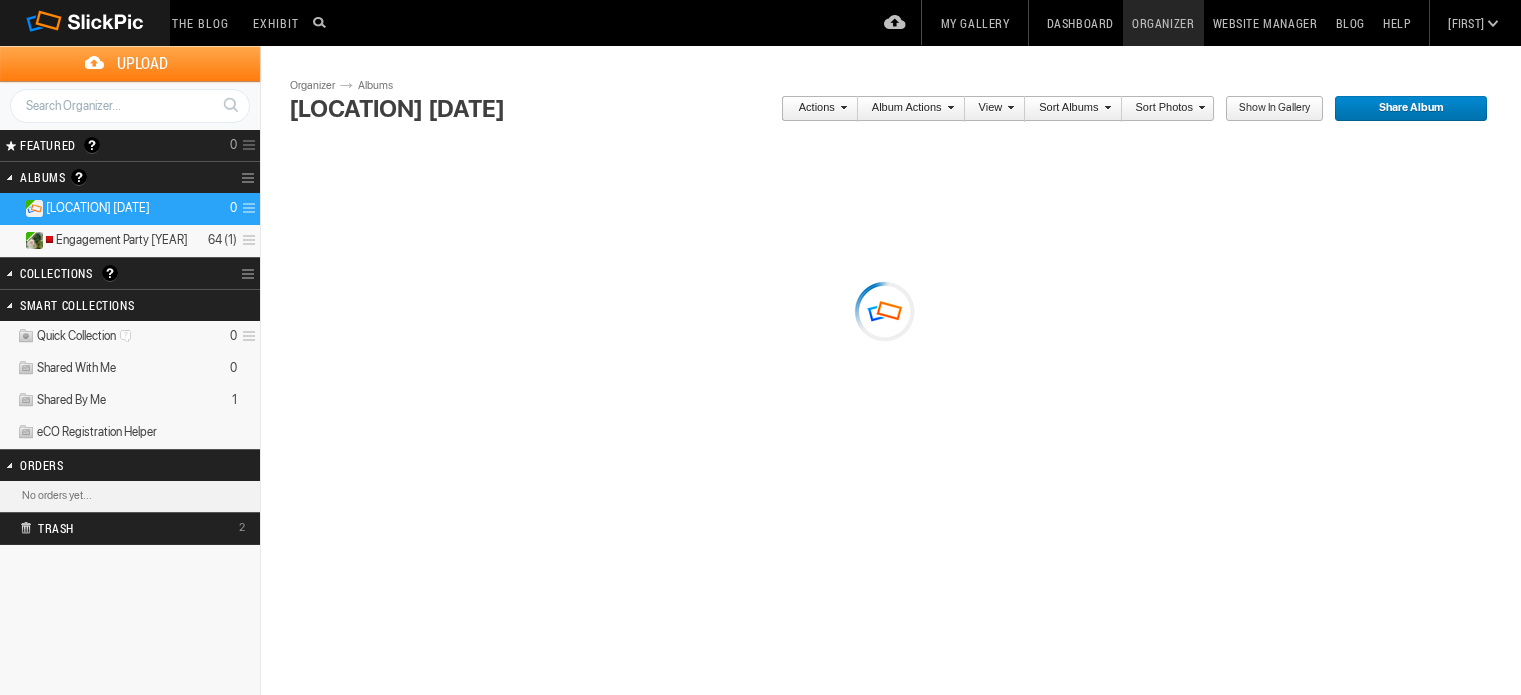 scroll, scrollTop: 0, scrollLeft: 0, axis: both 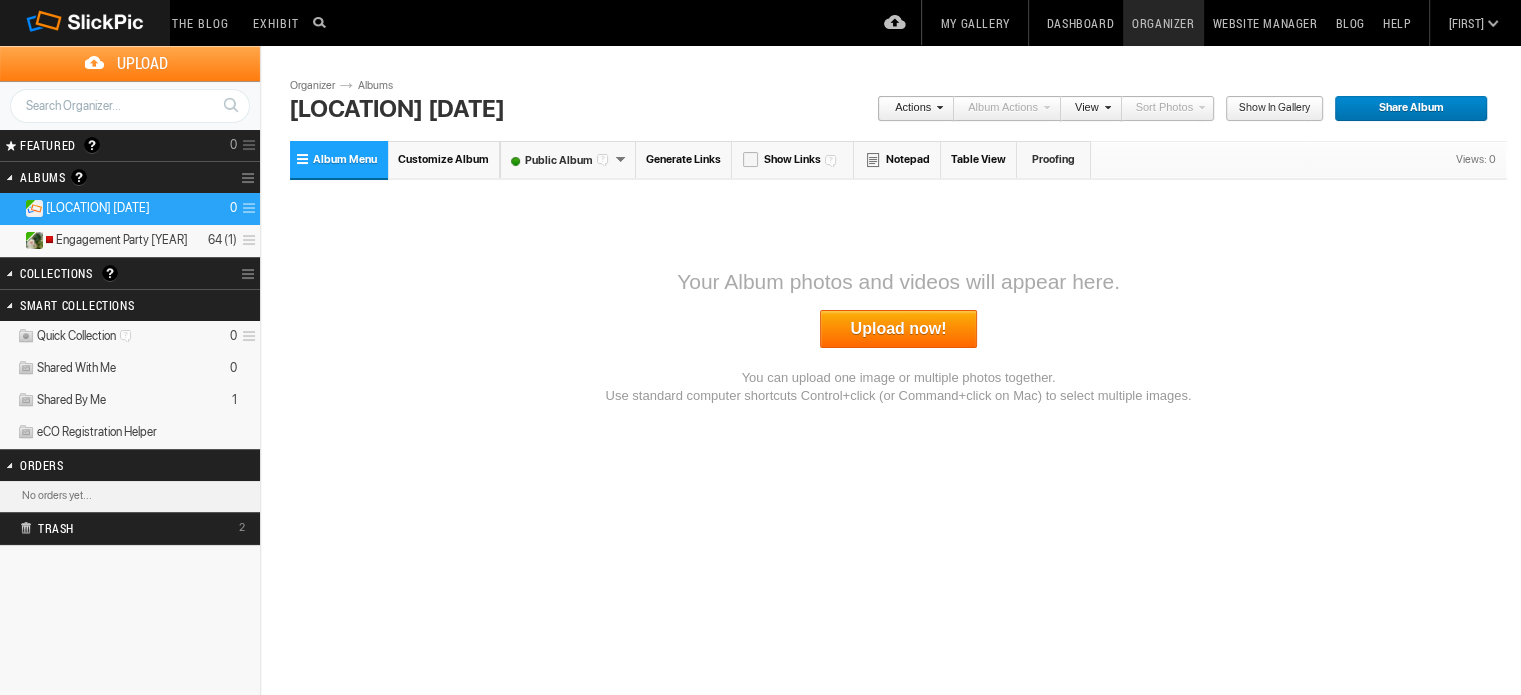 click at bounding box center [246, 208] 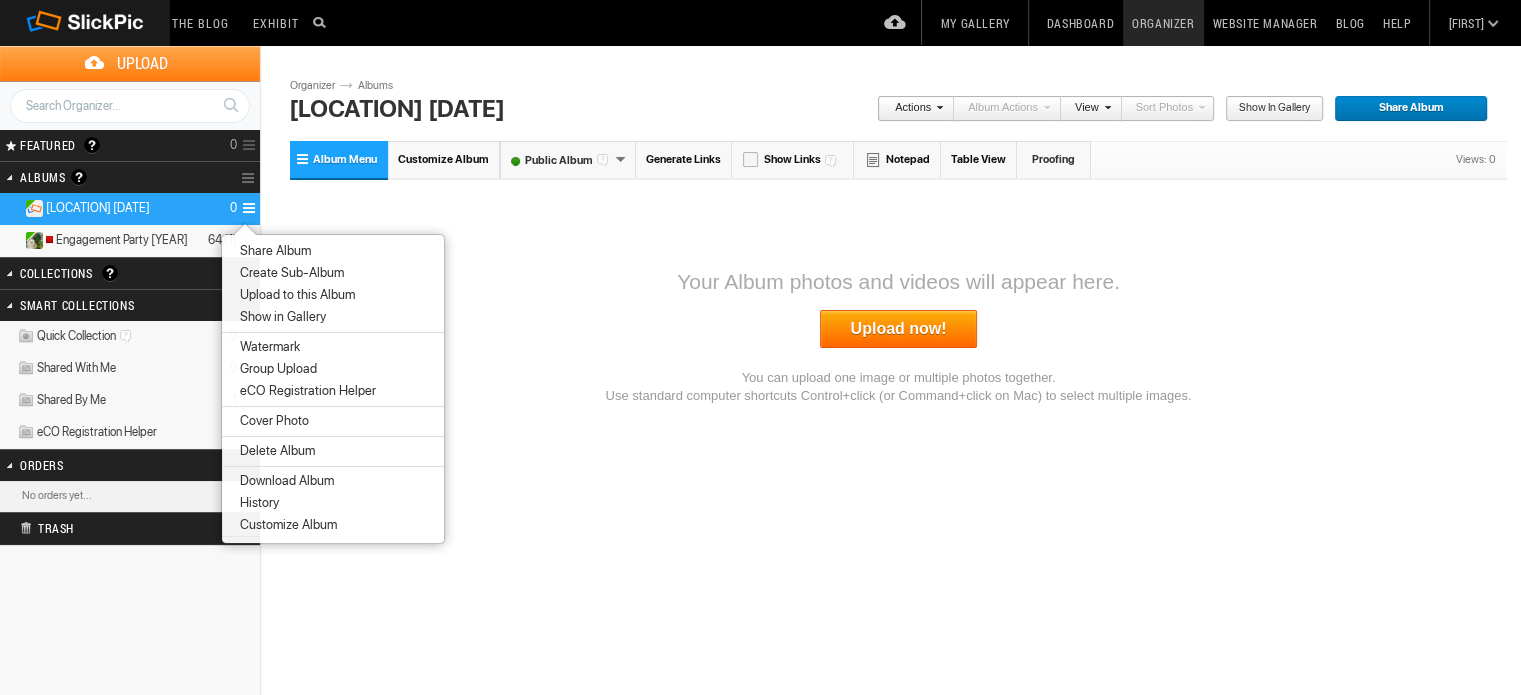 click on "Group Upload" at bounding box center [275, 369] 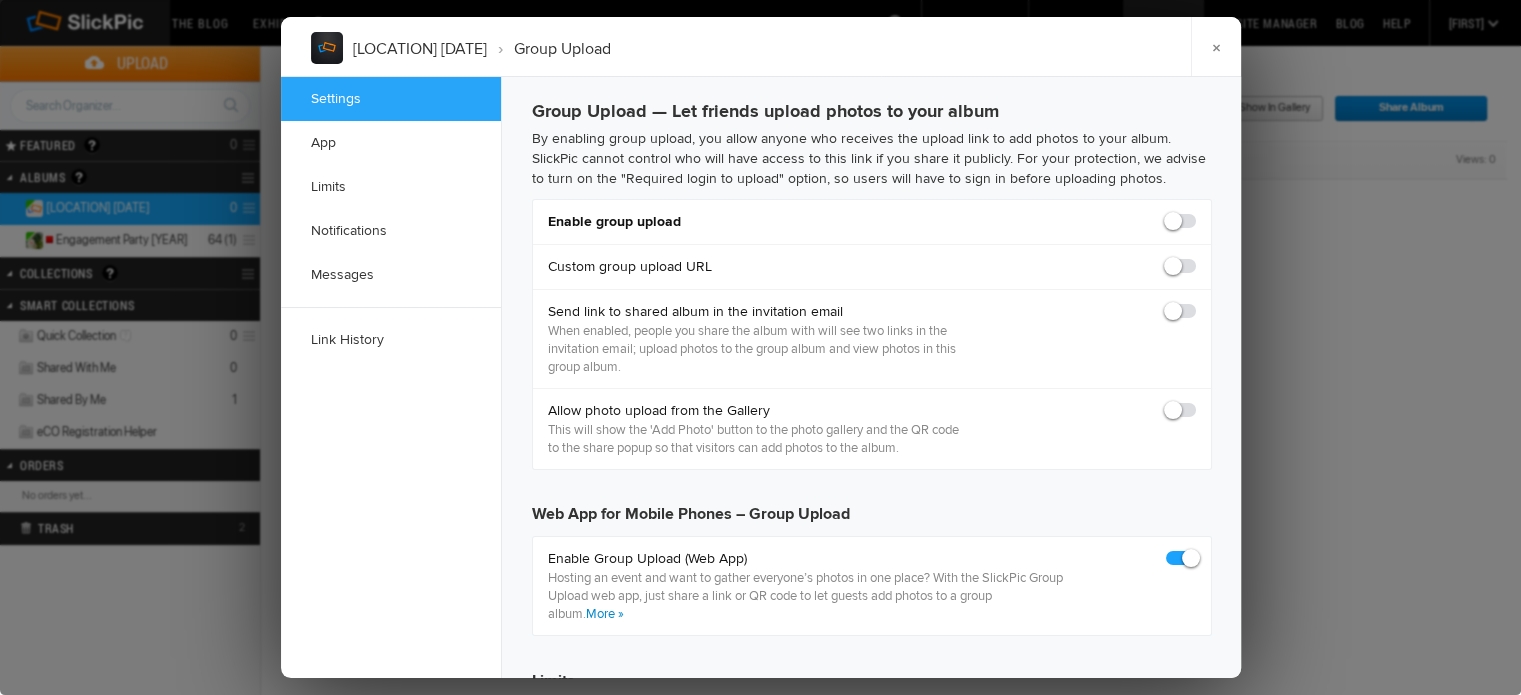 checkbox on "true" 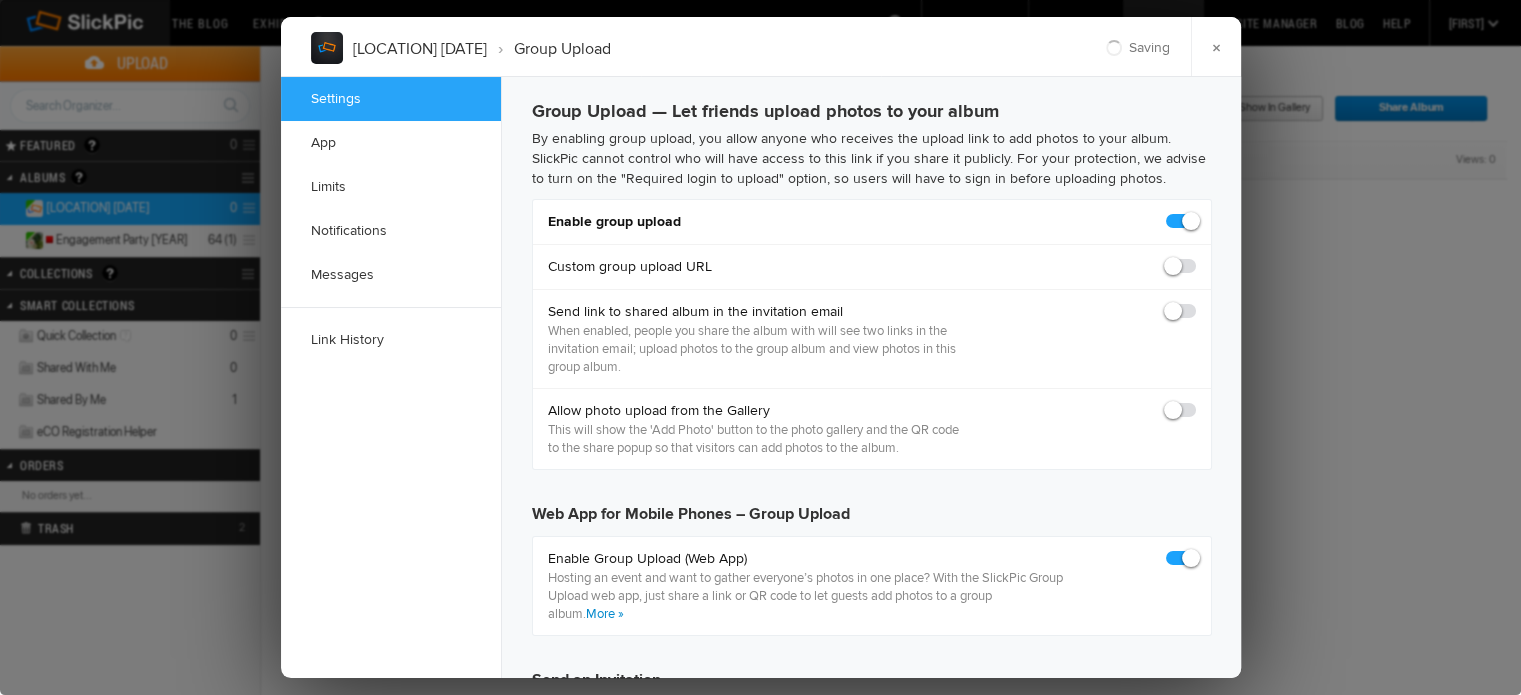 type on "https://slickpic.us/[ID]" 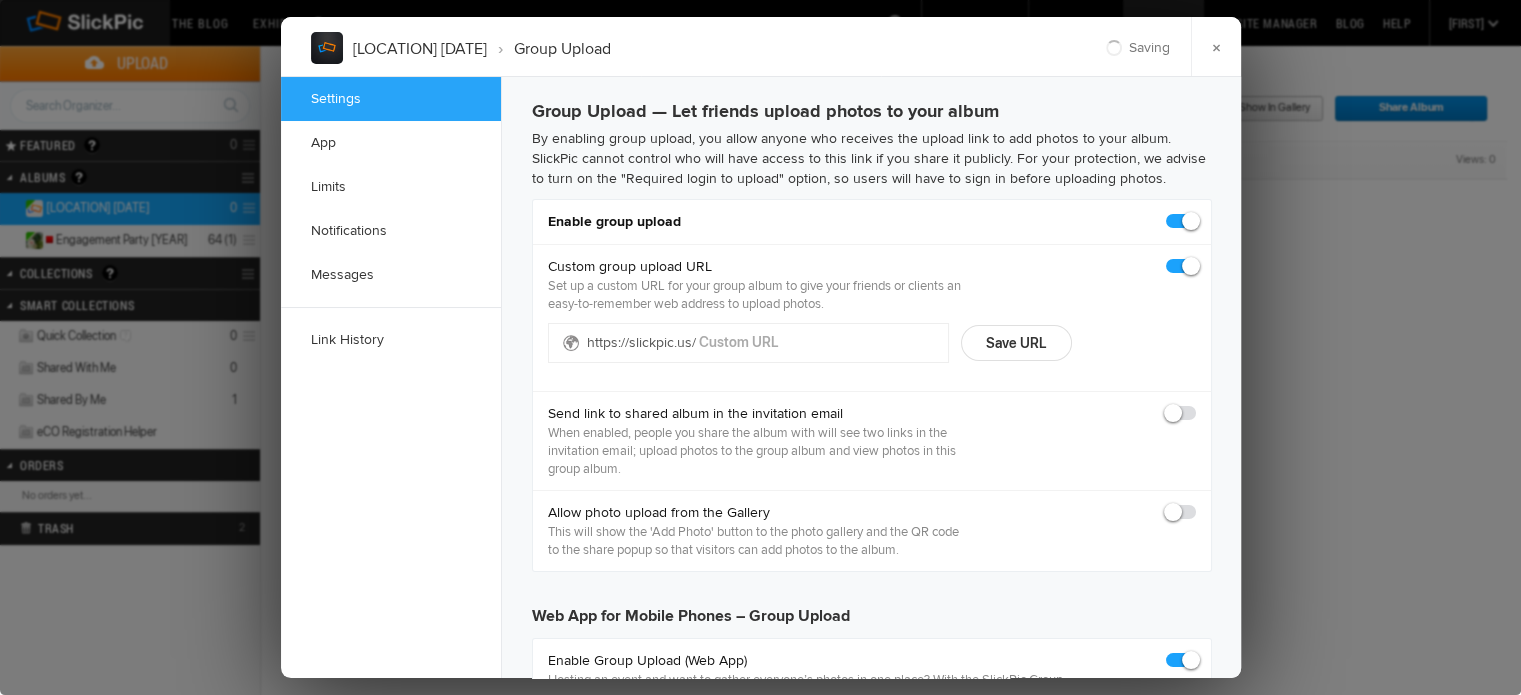 type on "https://slickpic.us/[ID]" 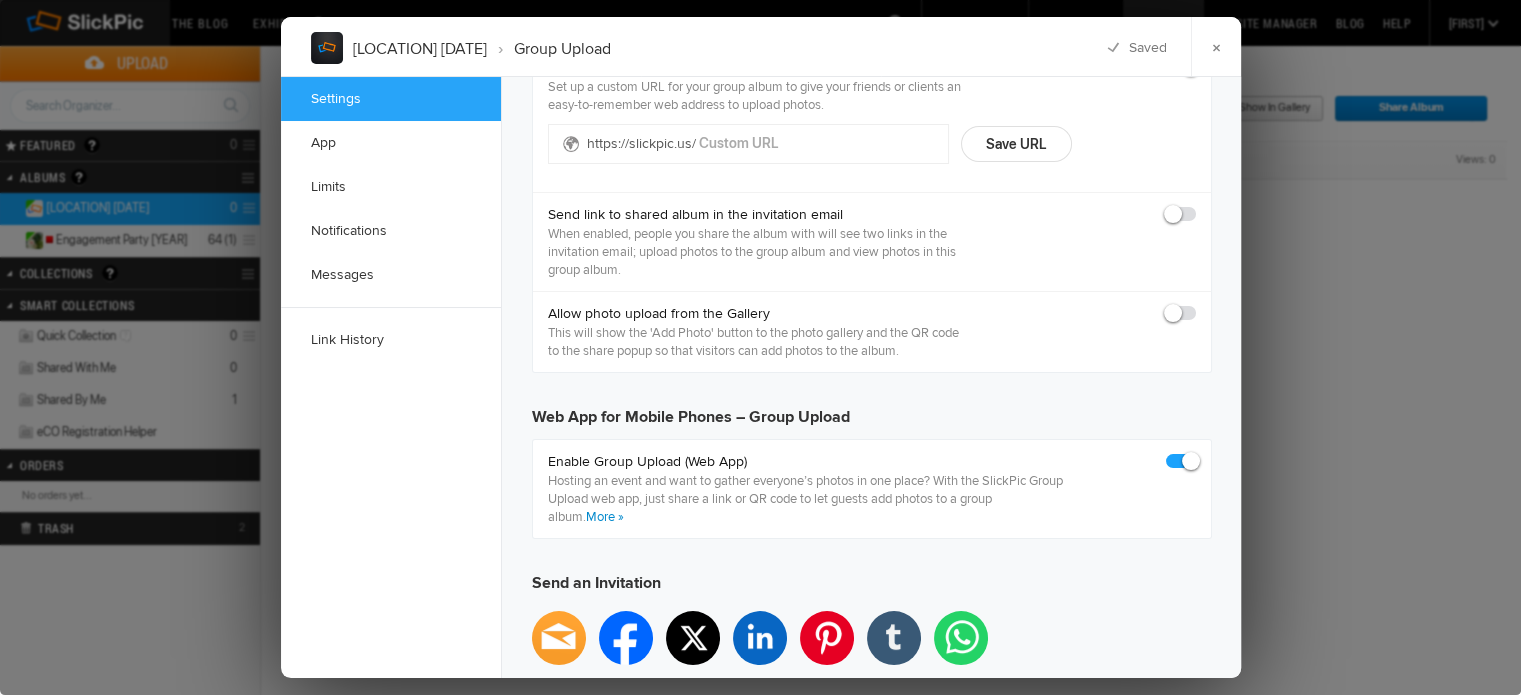 scroll, scrollTop: 200, scrollLeft: 0, axis: vertical 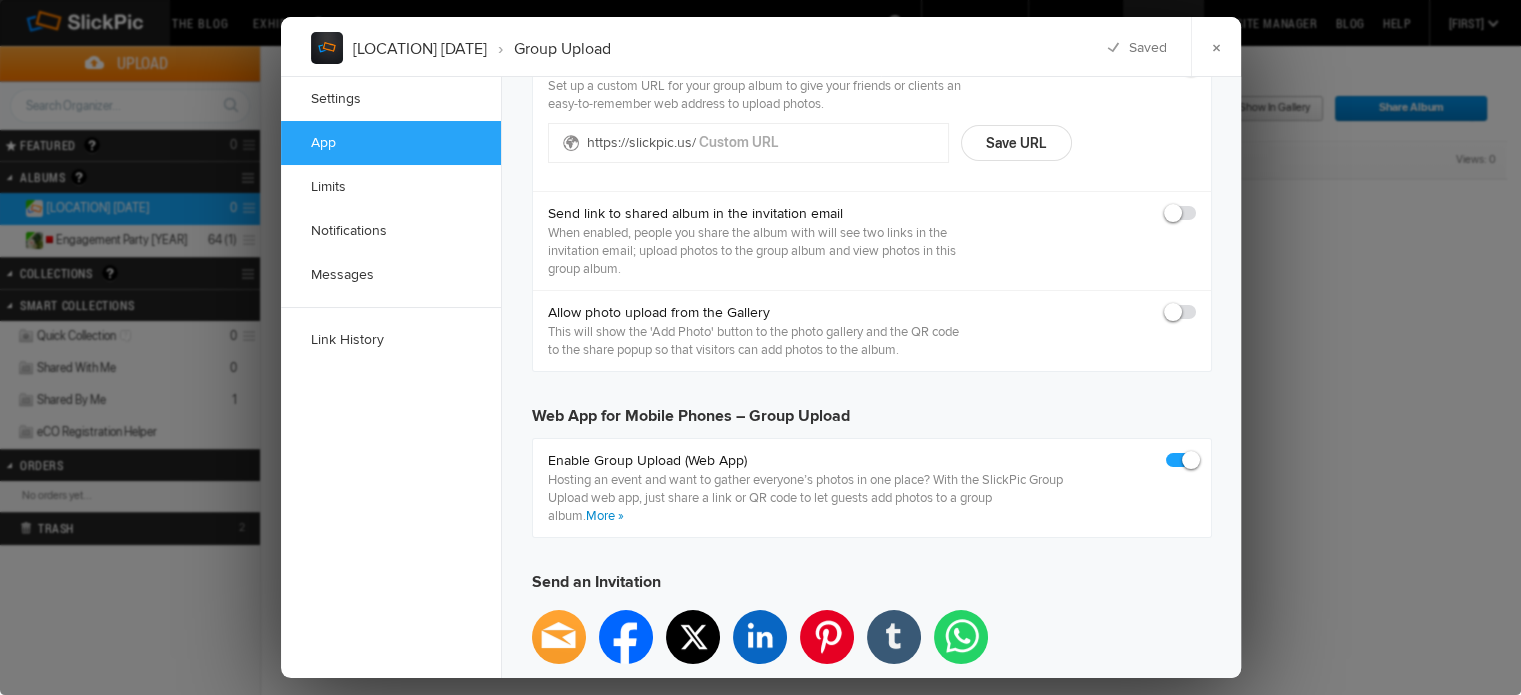 click 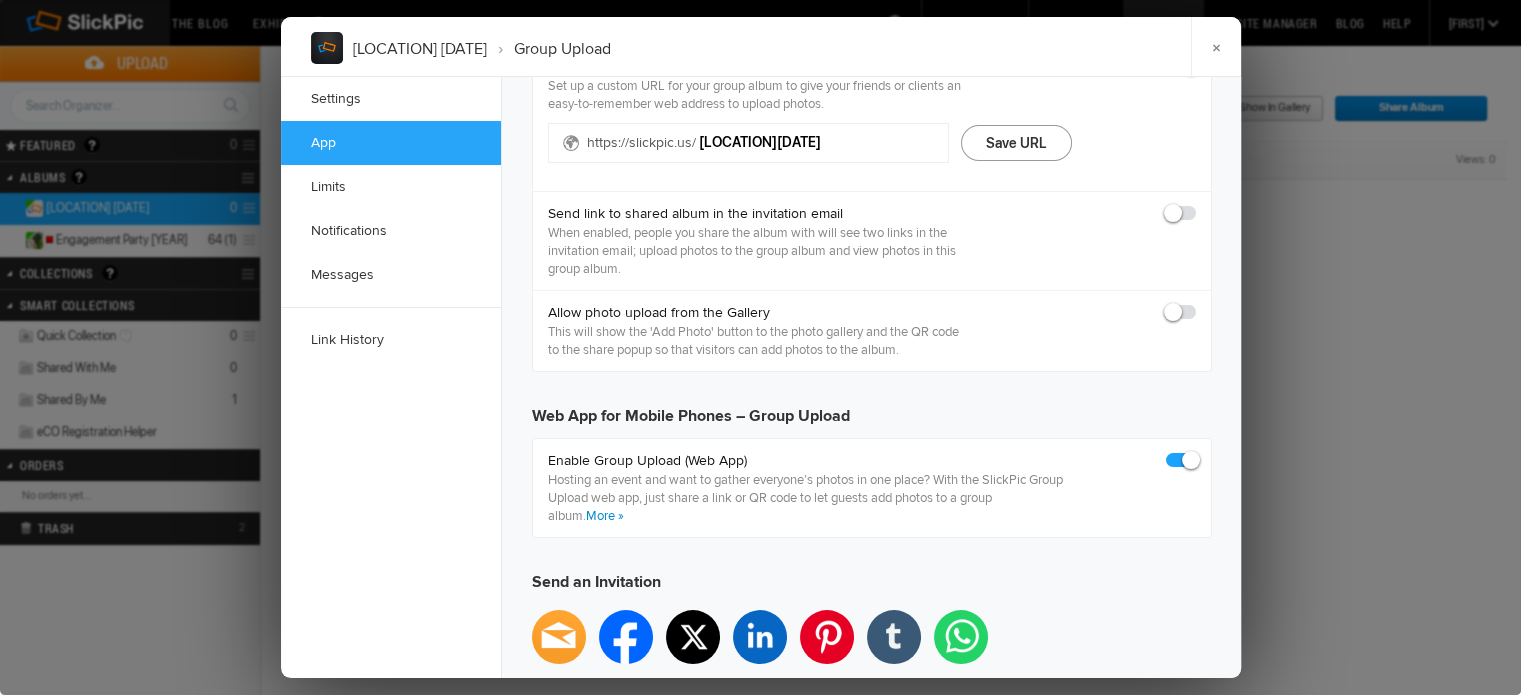 type on "[LOCATION][DATE]" 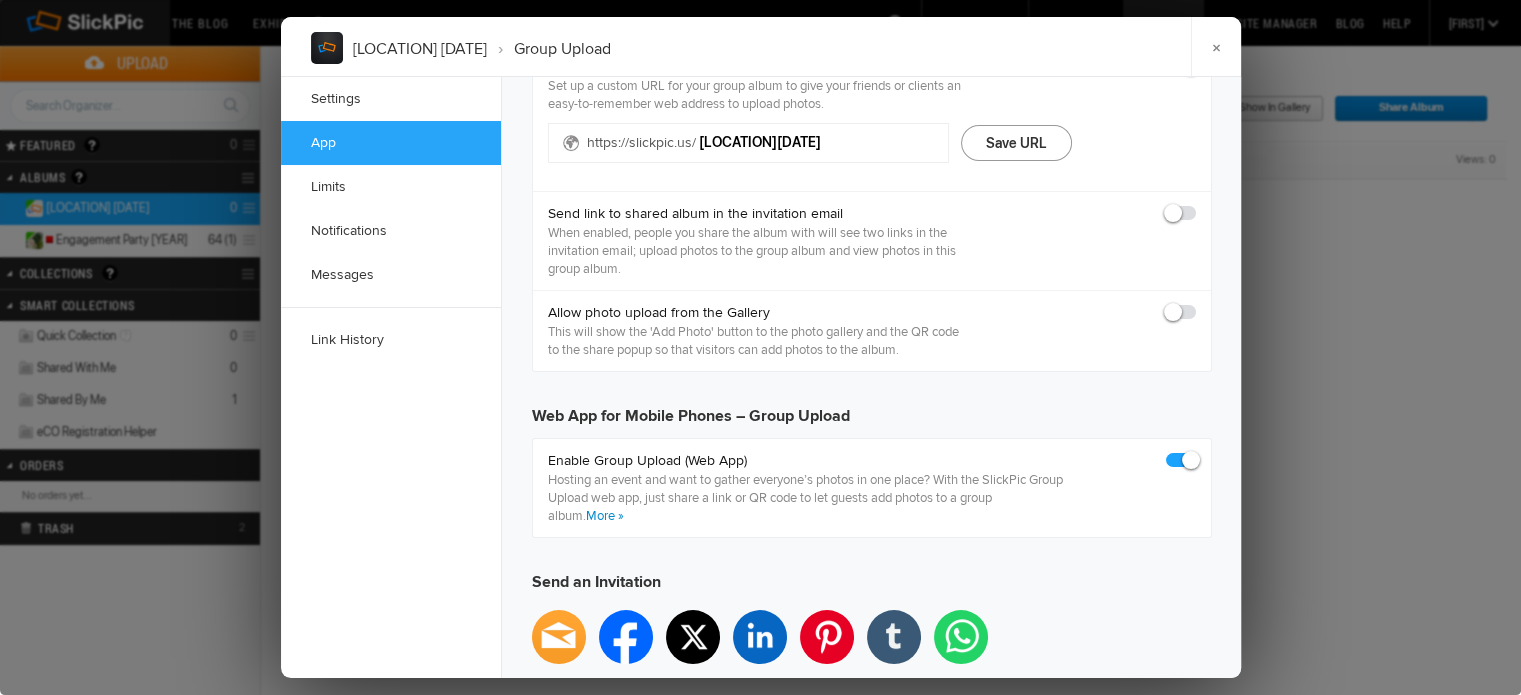 click on "Save URL" 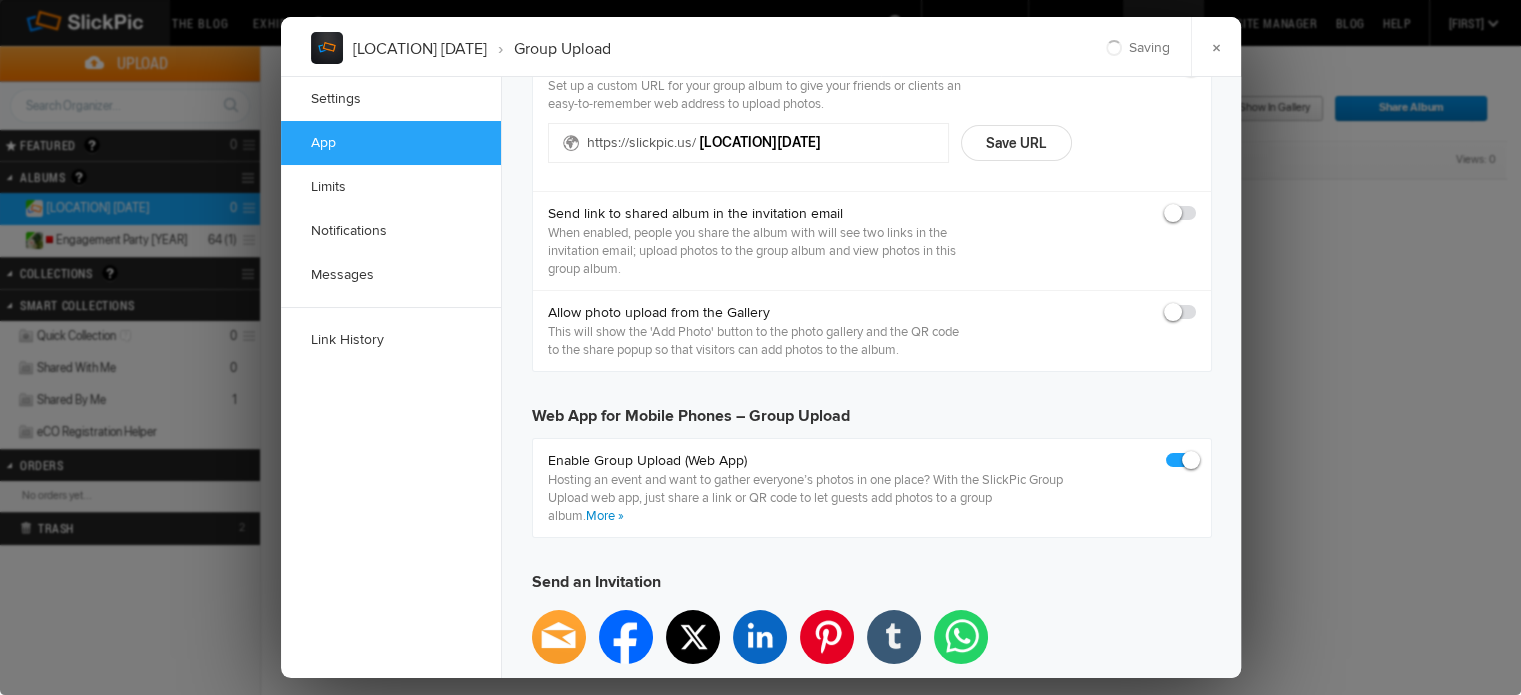 type on "https://slickpic..us/[LOCATION][DATE]" 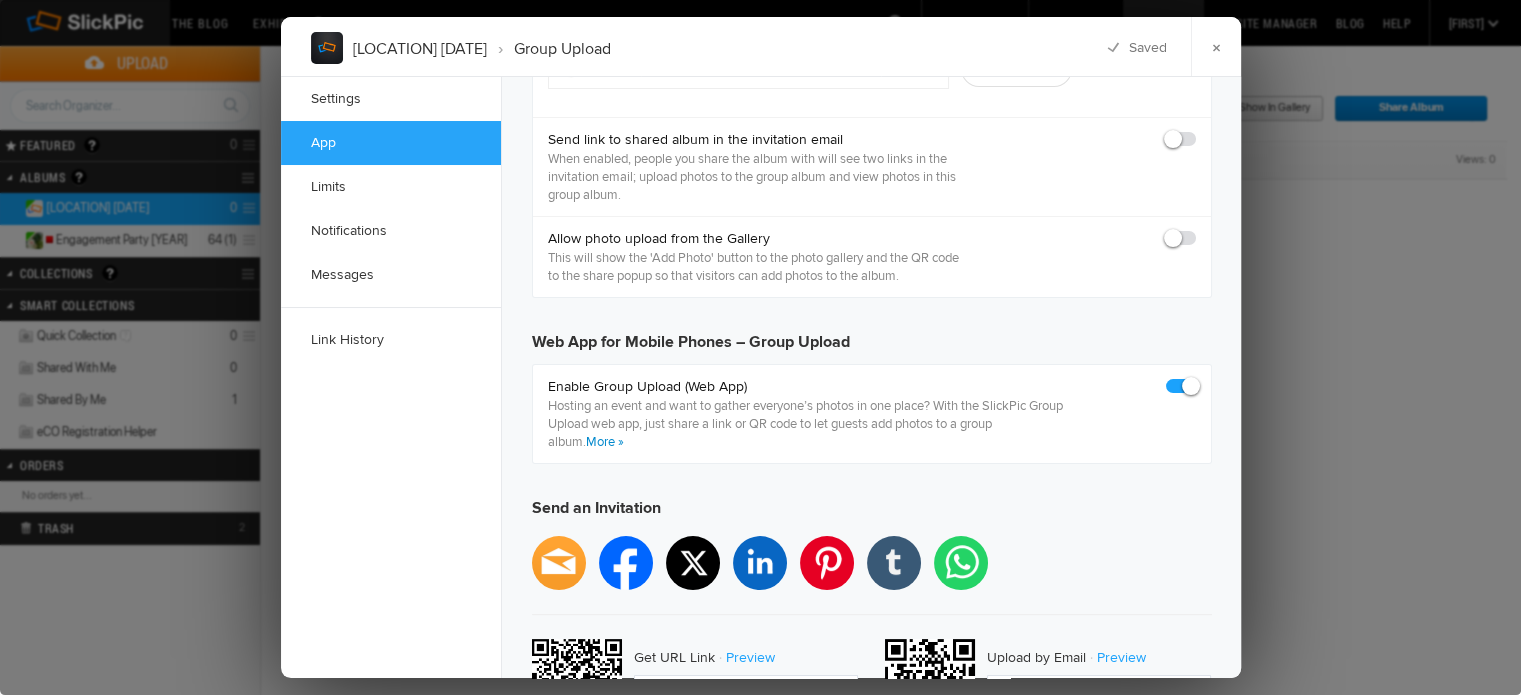 scroll, scrollTop: 200, scrollLeft: 0, axis: vertical 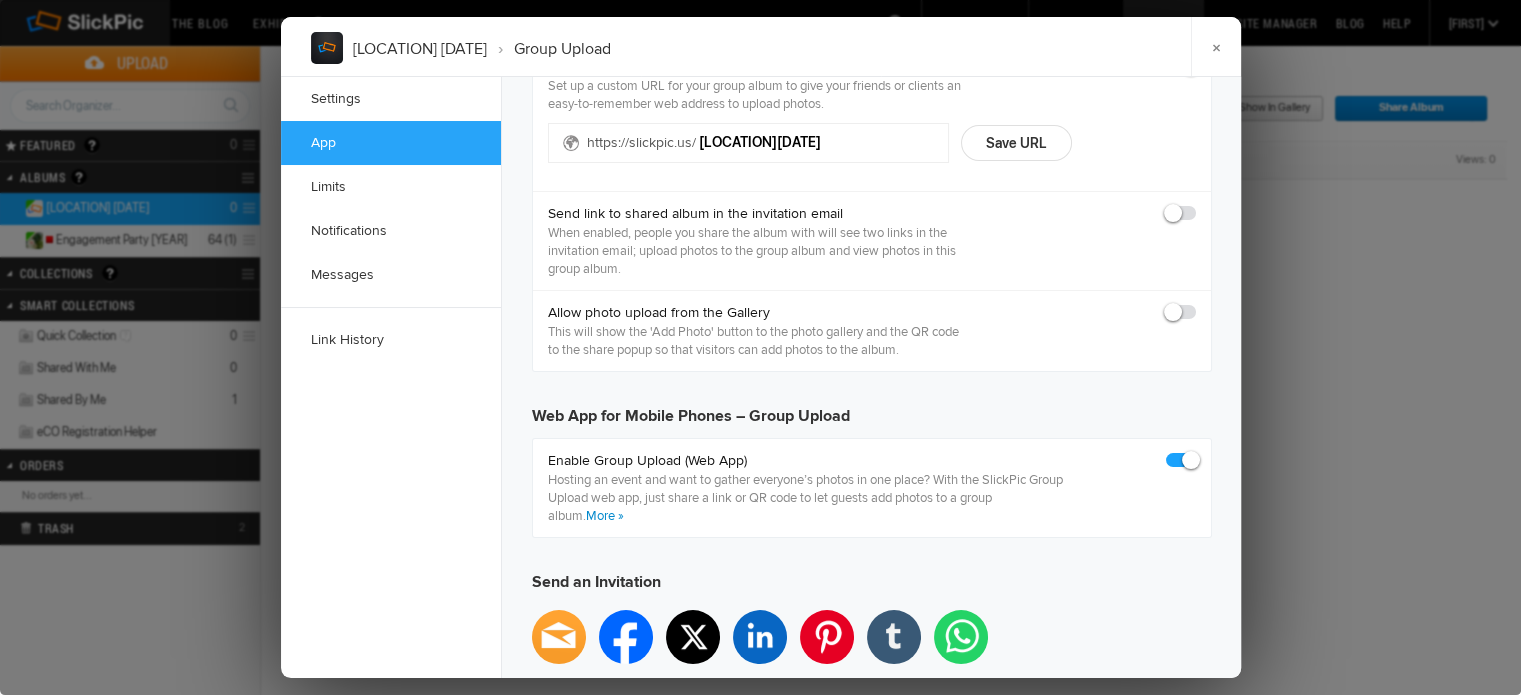 click 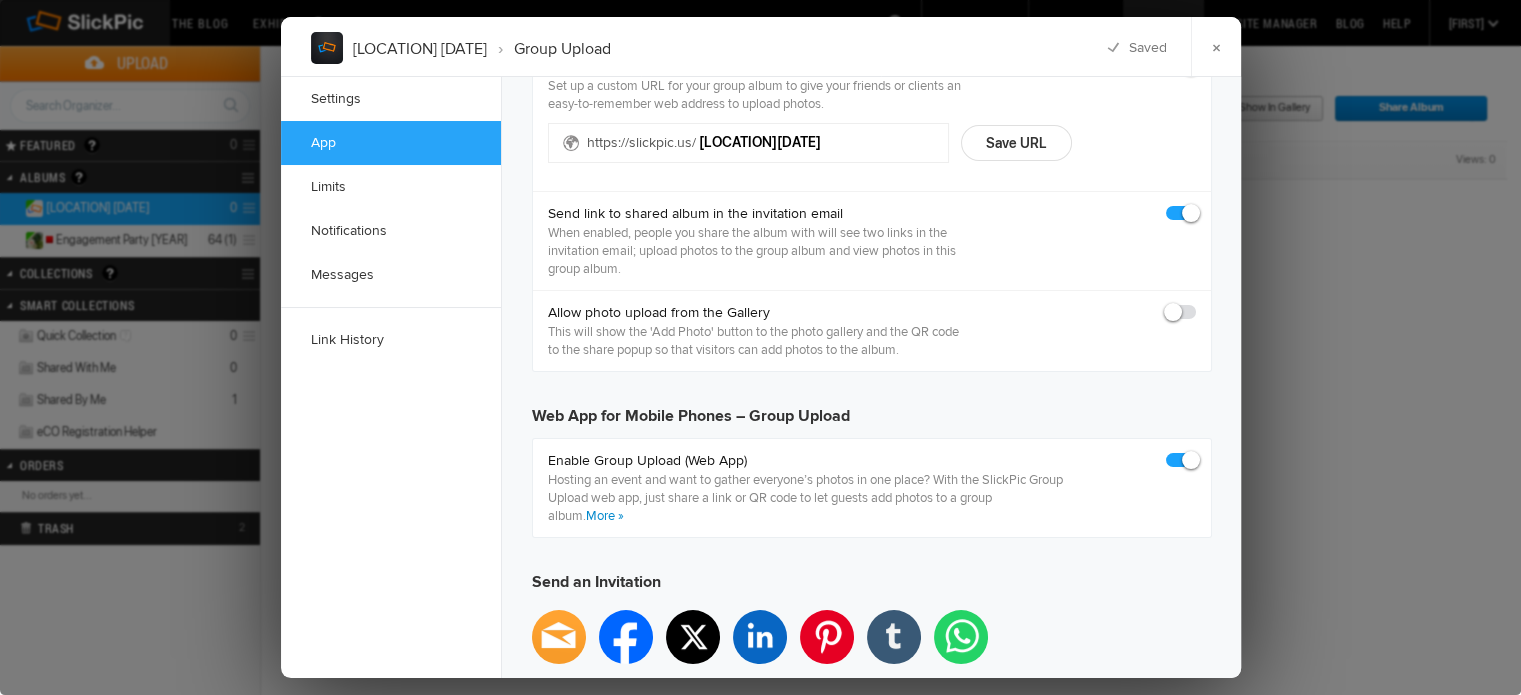 click 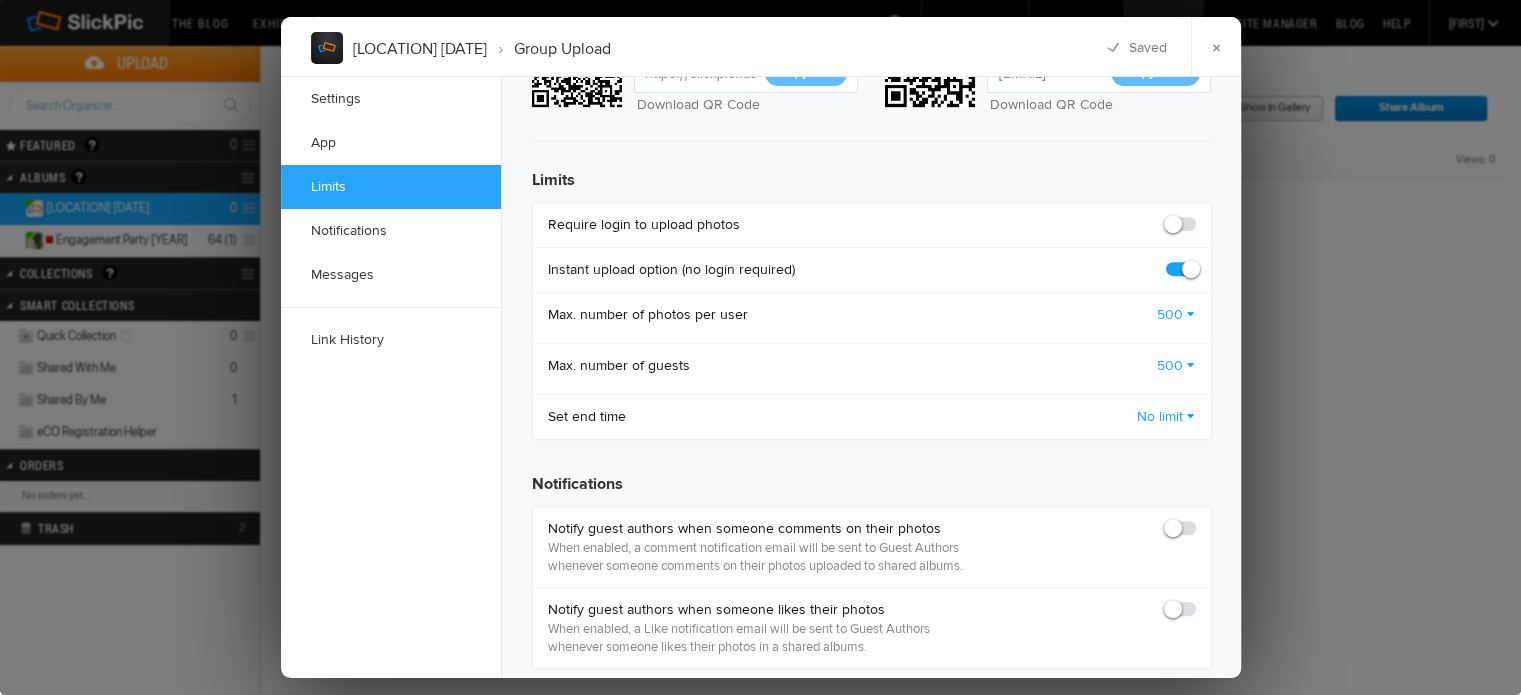 scroll, scrollTop: 900, scrollLeft: 0, axis: vertical 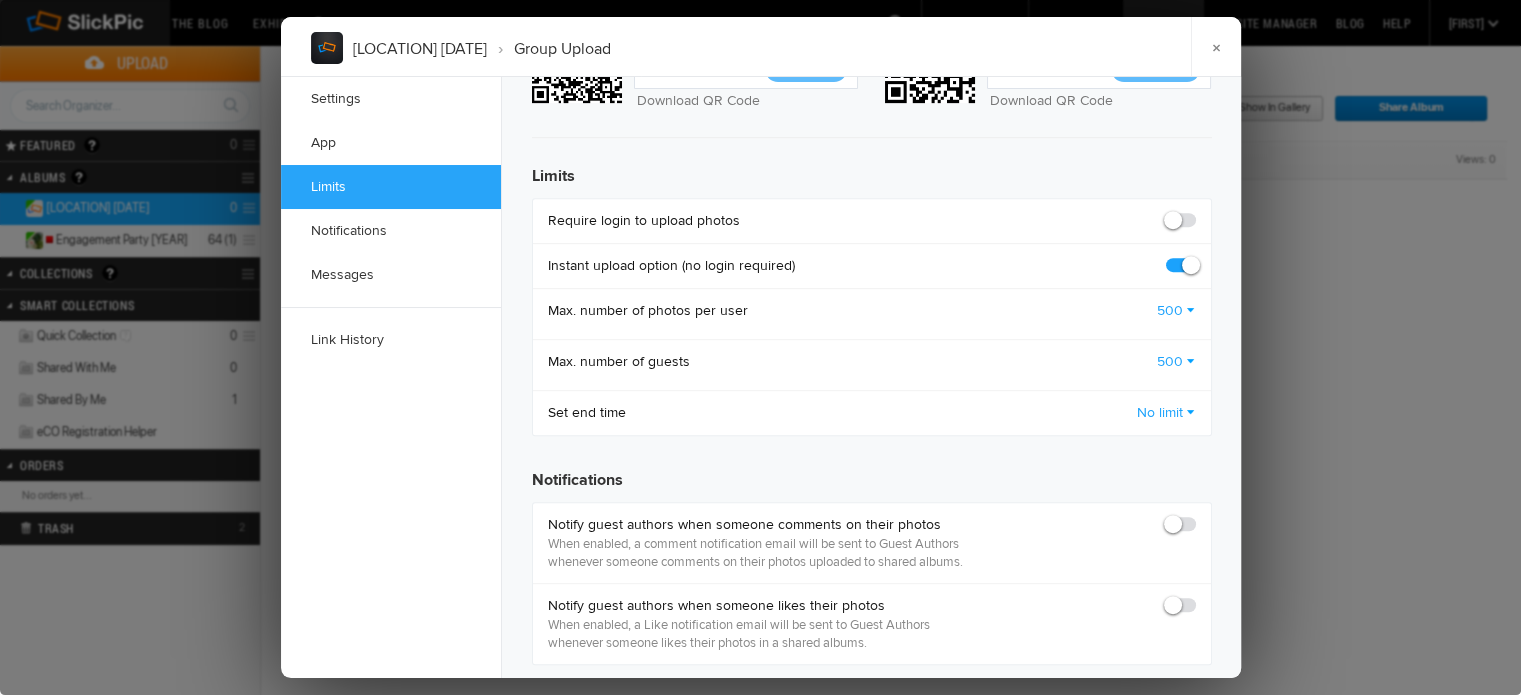 click on "500" 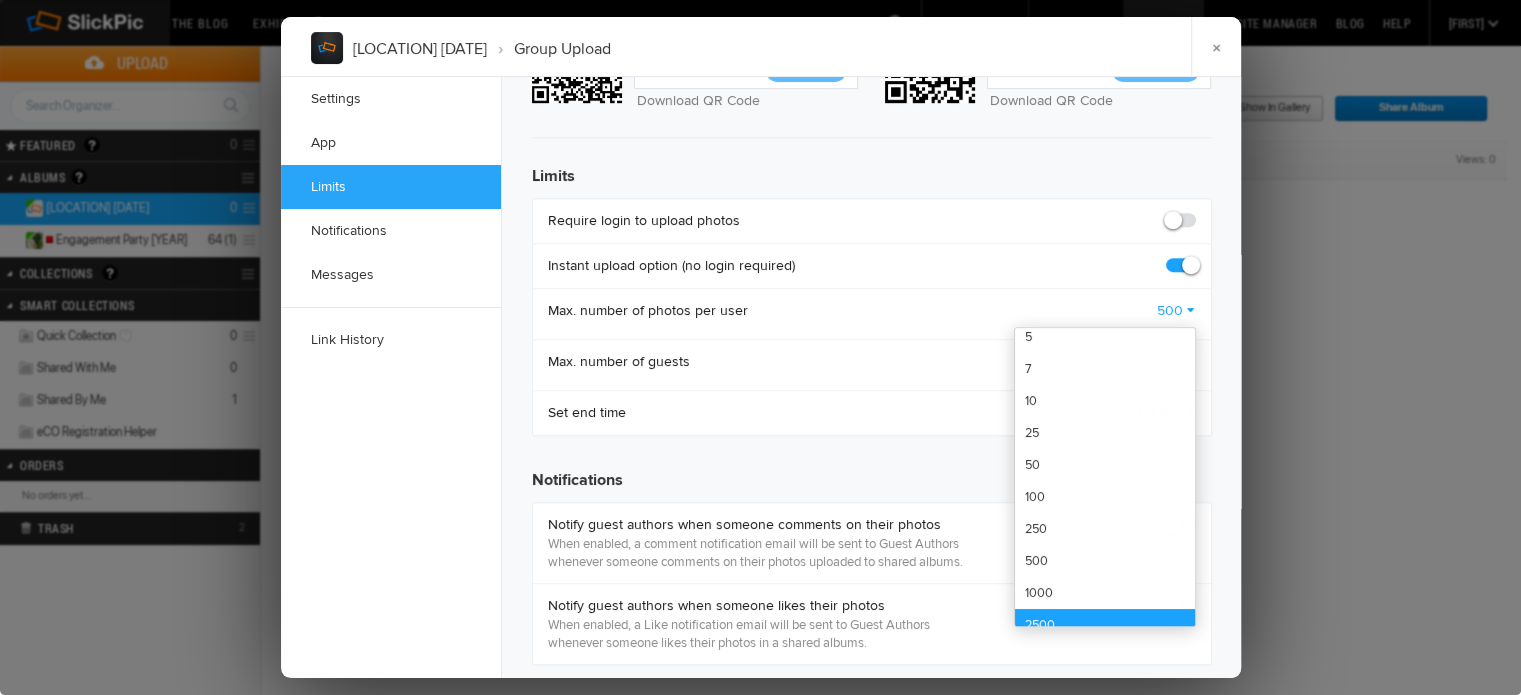 scroll, scrollTop: 233, scrollLeft: 0, axis: vertical 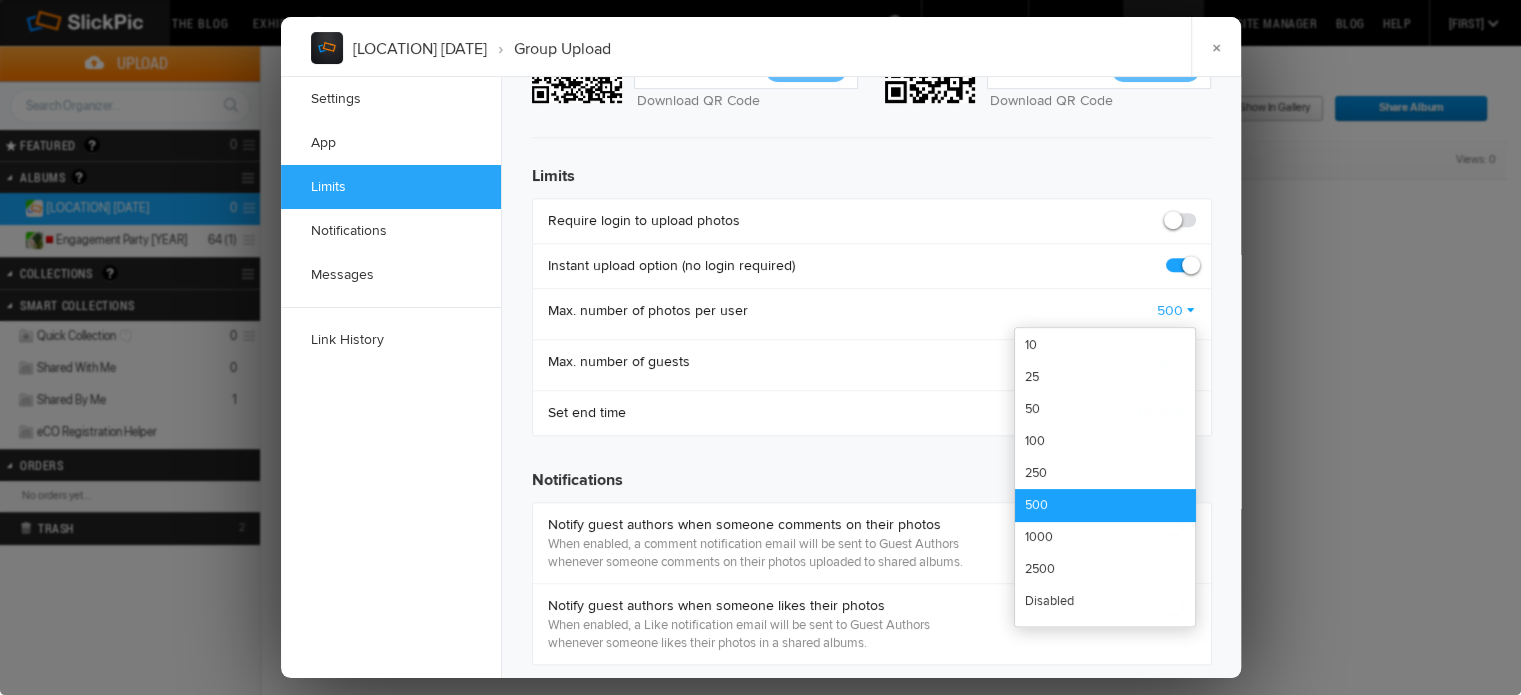 click on "500" 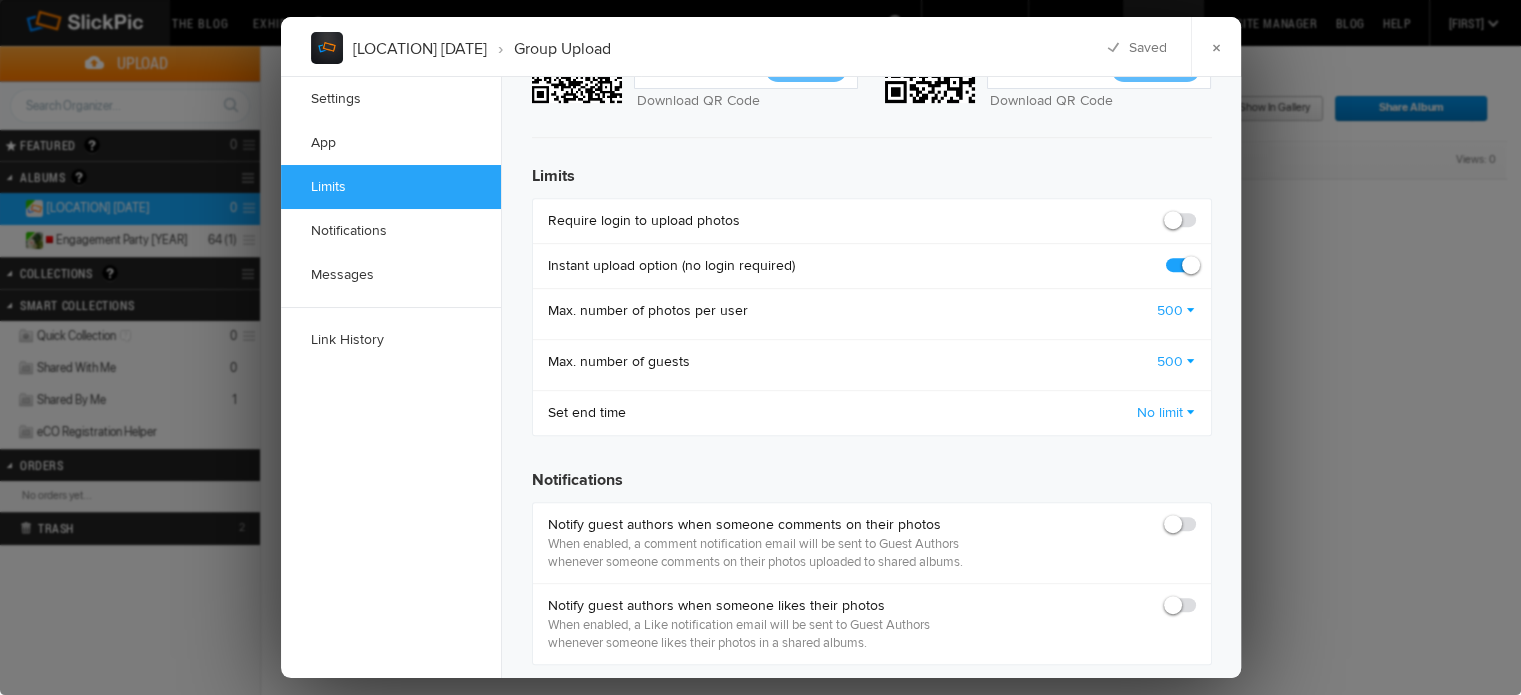 click on "500 1 2 3 4 5 7 10 25 50 100 250 500 1000 2500" 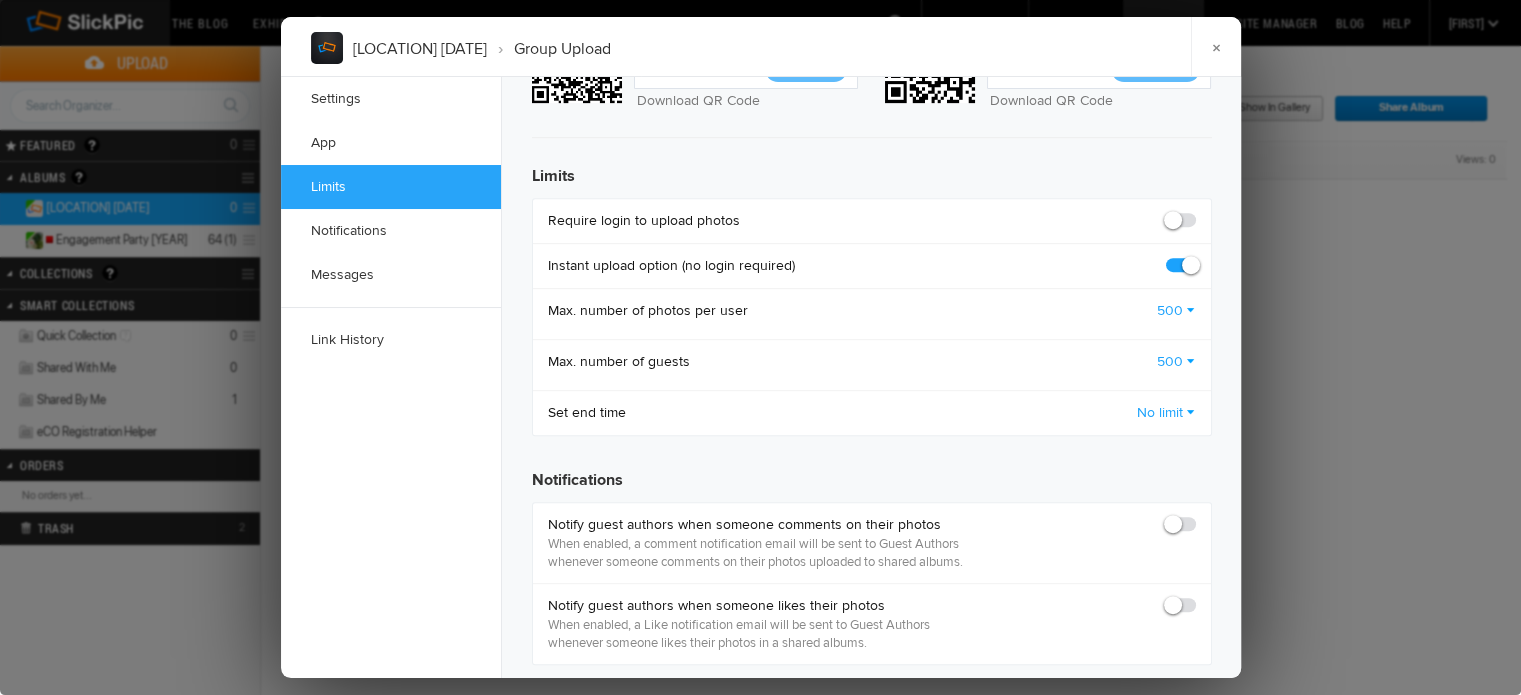 click on "500" 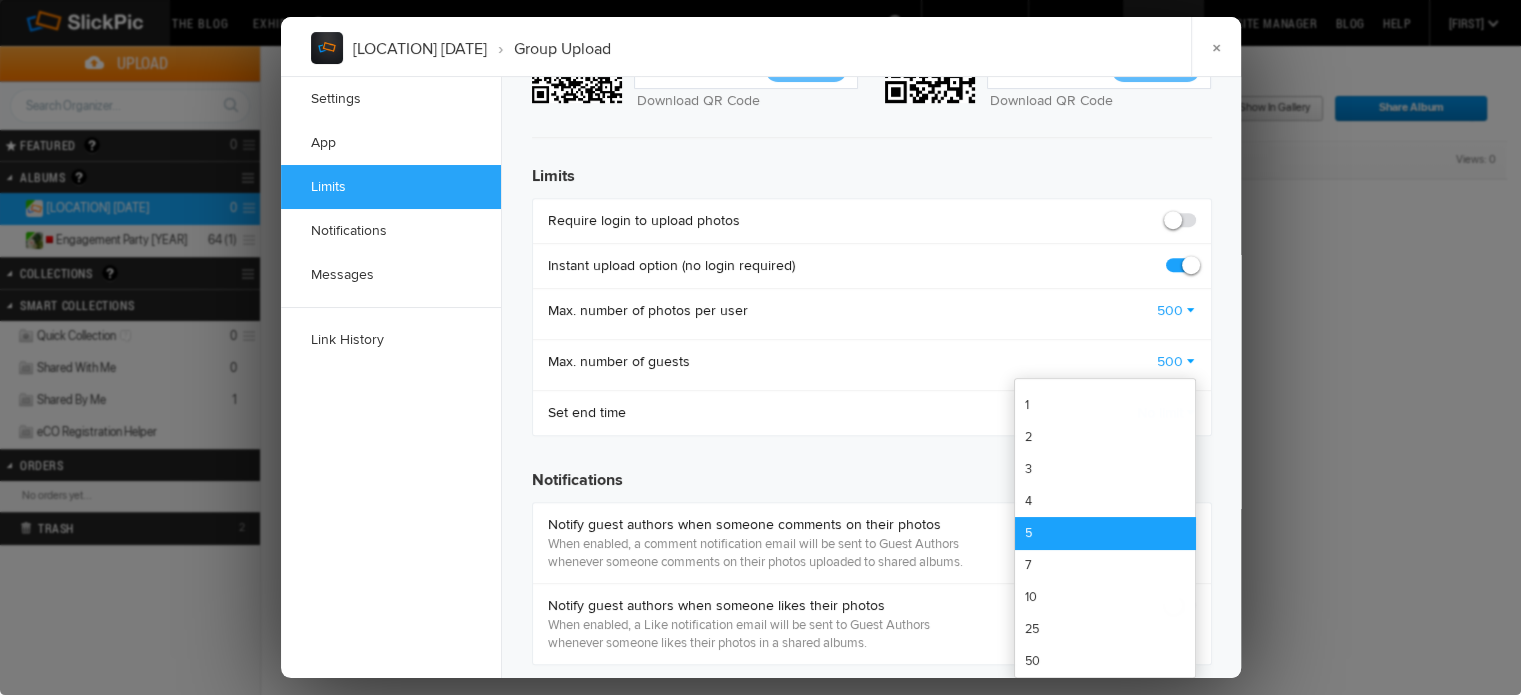 click on "5" 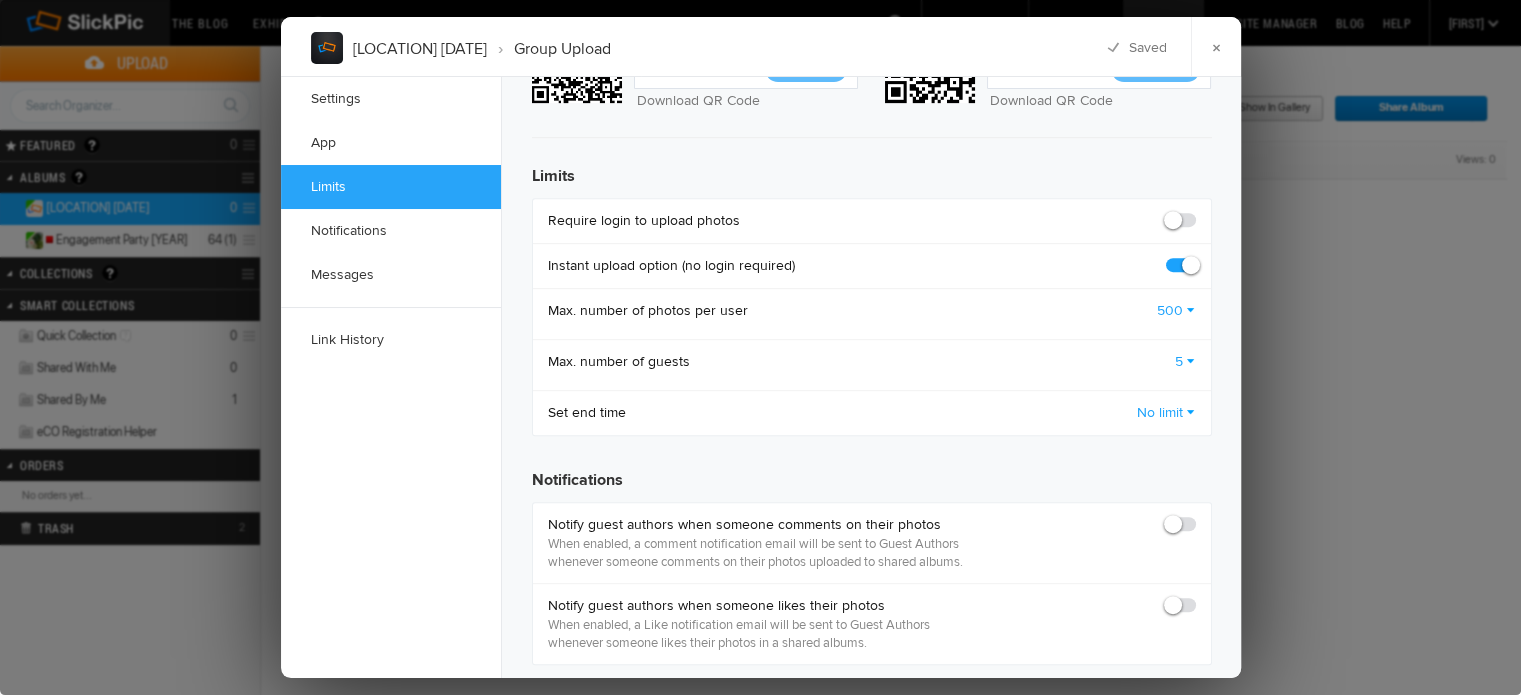 click on "Max. number of guests  5 1 2 3 4 5 7 10 25 50 100 250 500 1000 2500" 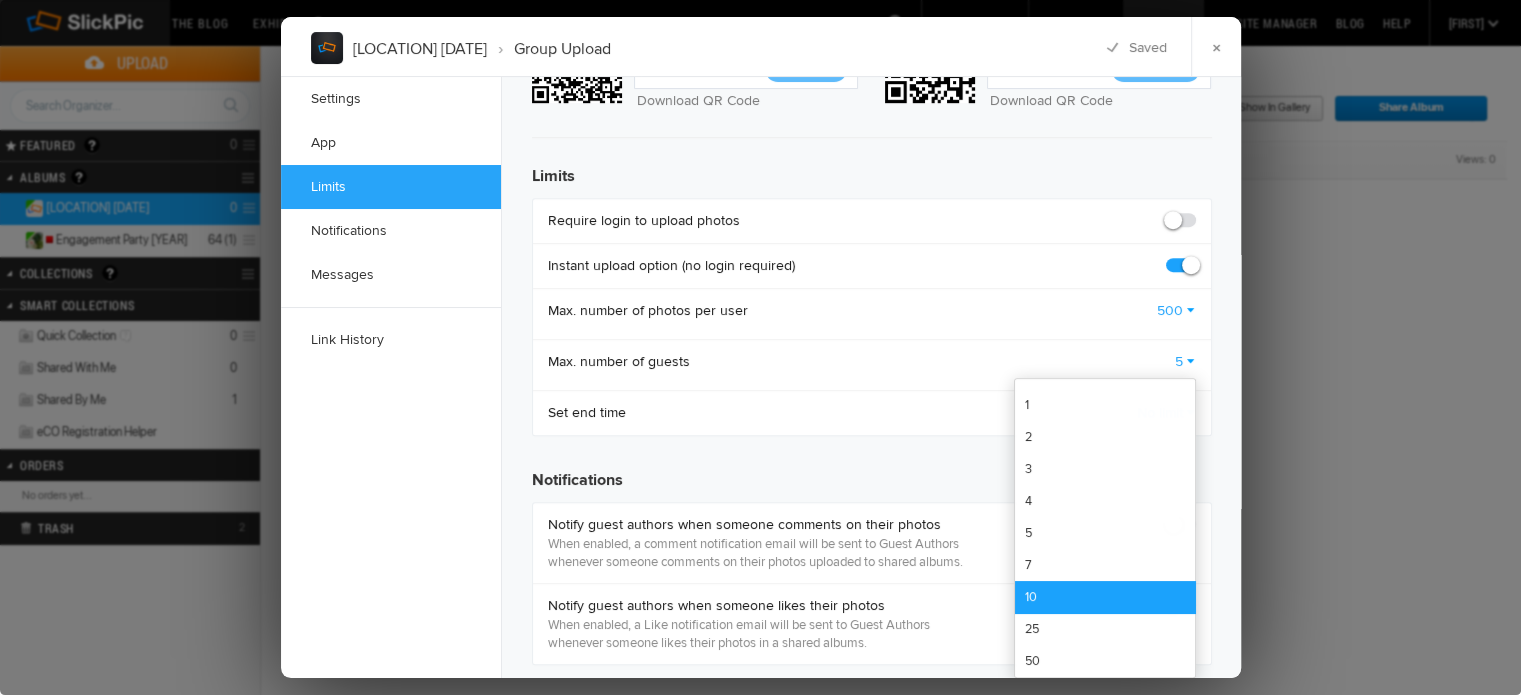 click on "10" 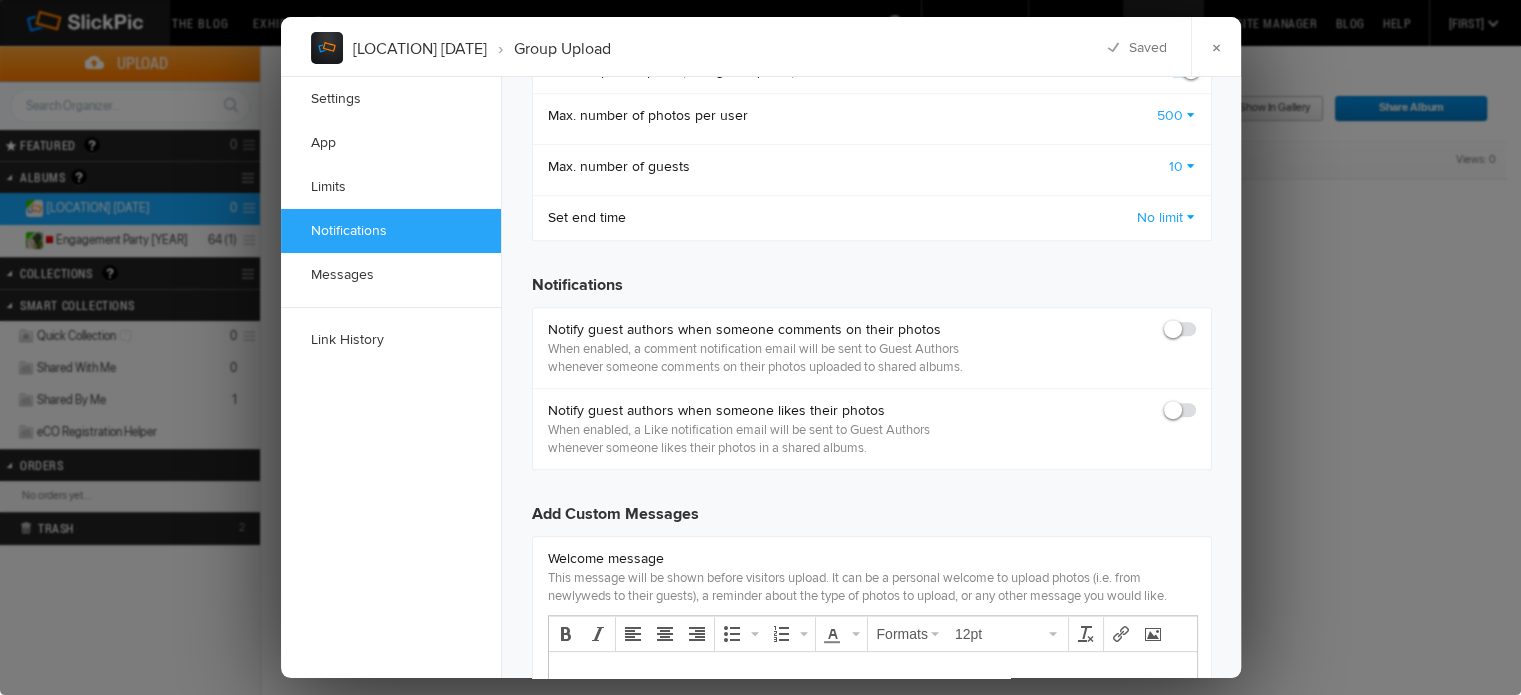 scroll, scrollTop: 1100, scrollLeft: 0, axis: vertical 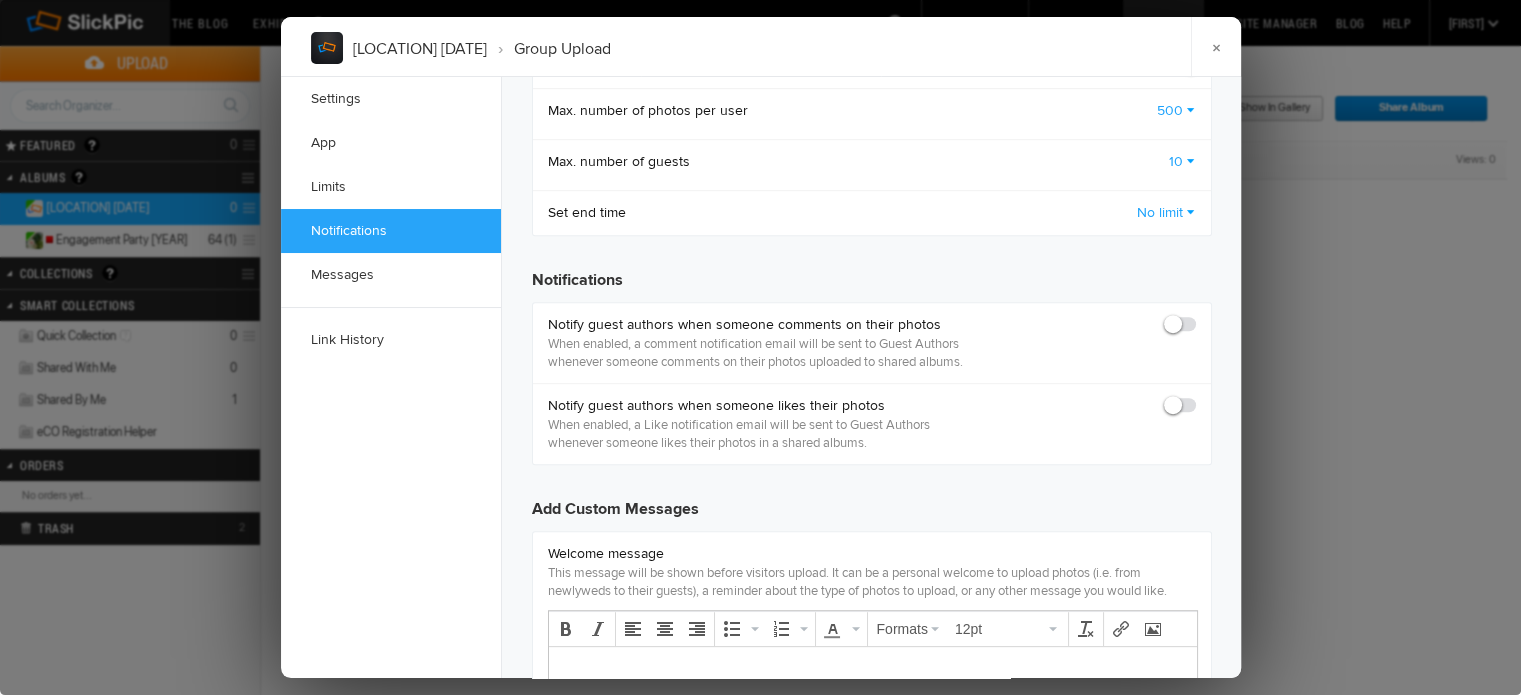 click 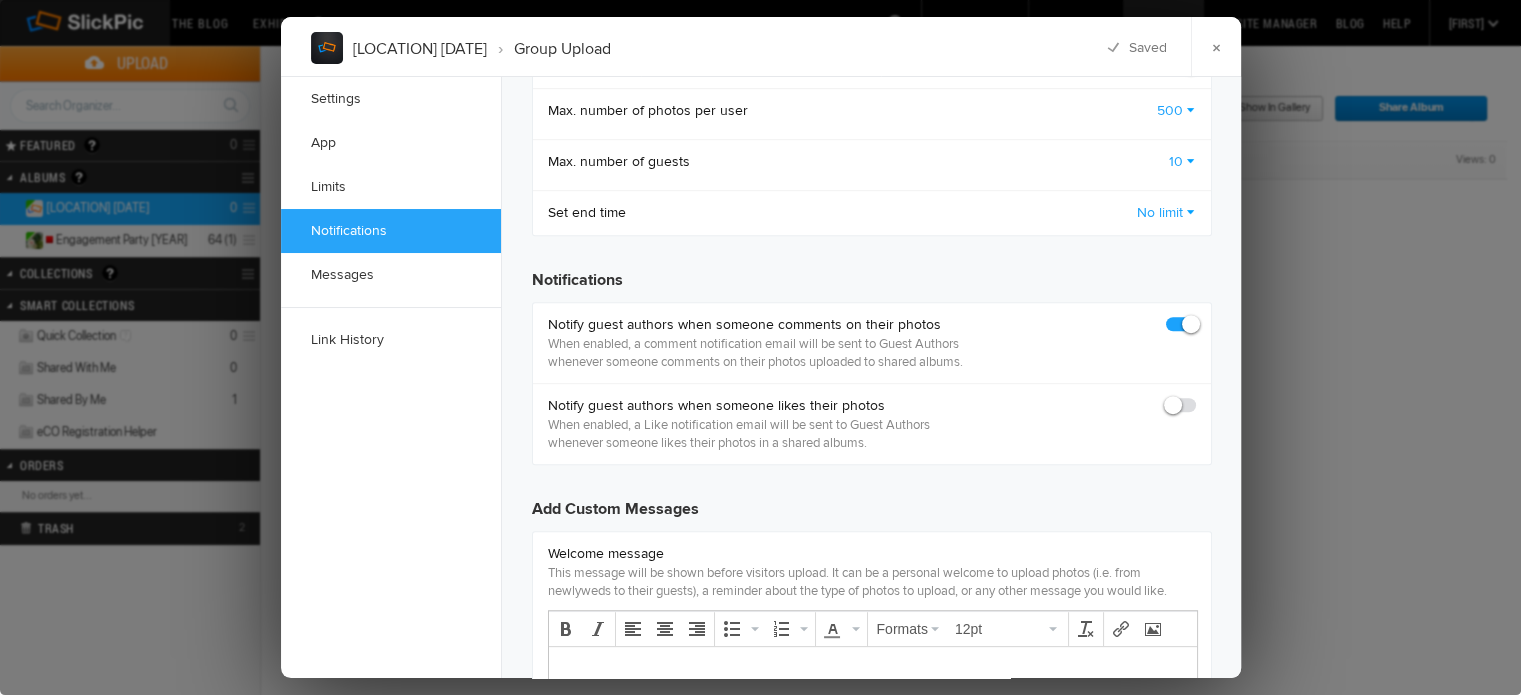 click on "Notify guest authors when someone likes their photos When enabled, a Like notification email will be sent to Guest Authors whenever someone likes their photos in a shared albums." 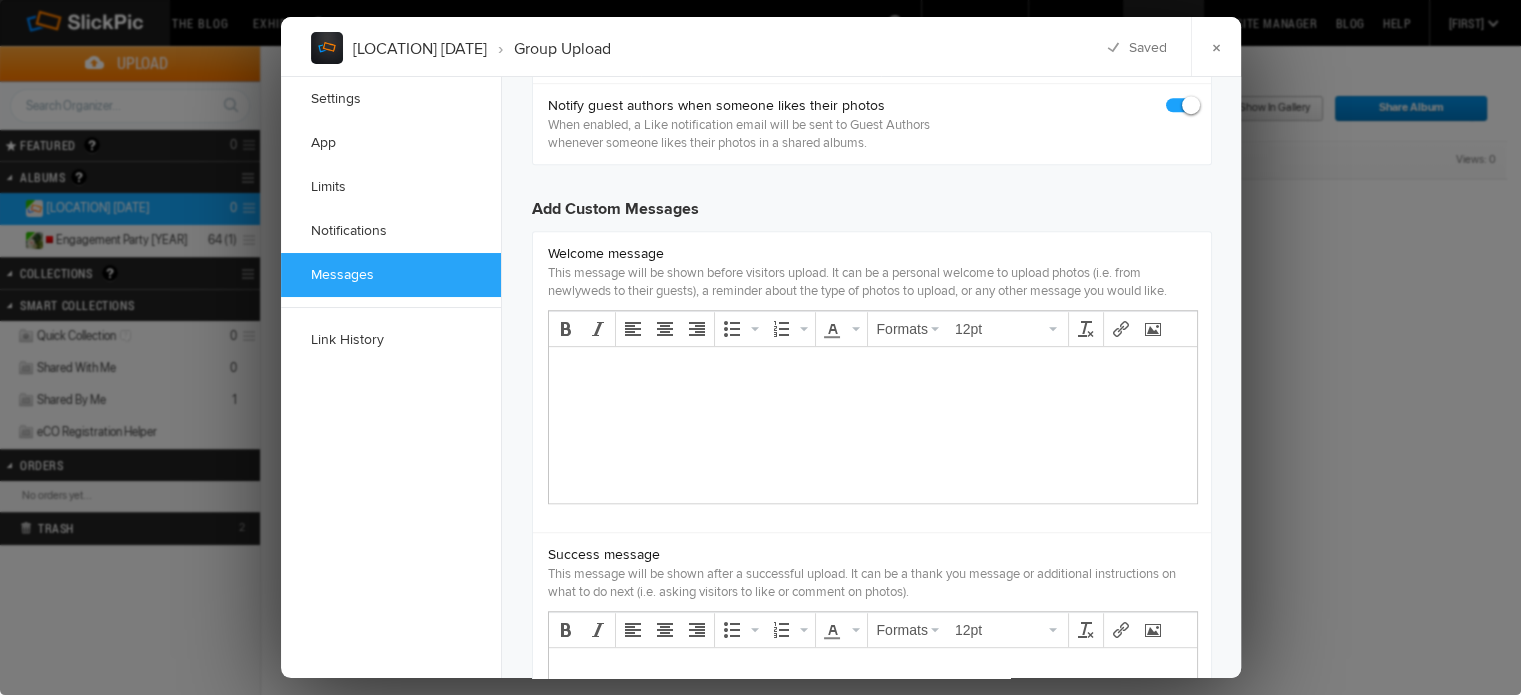 scroll, scrollTop: 1500, scrollLeft: 0, axis: vertical 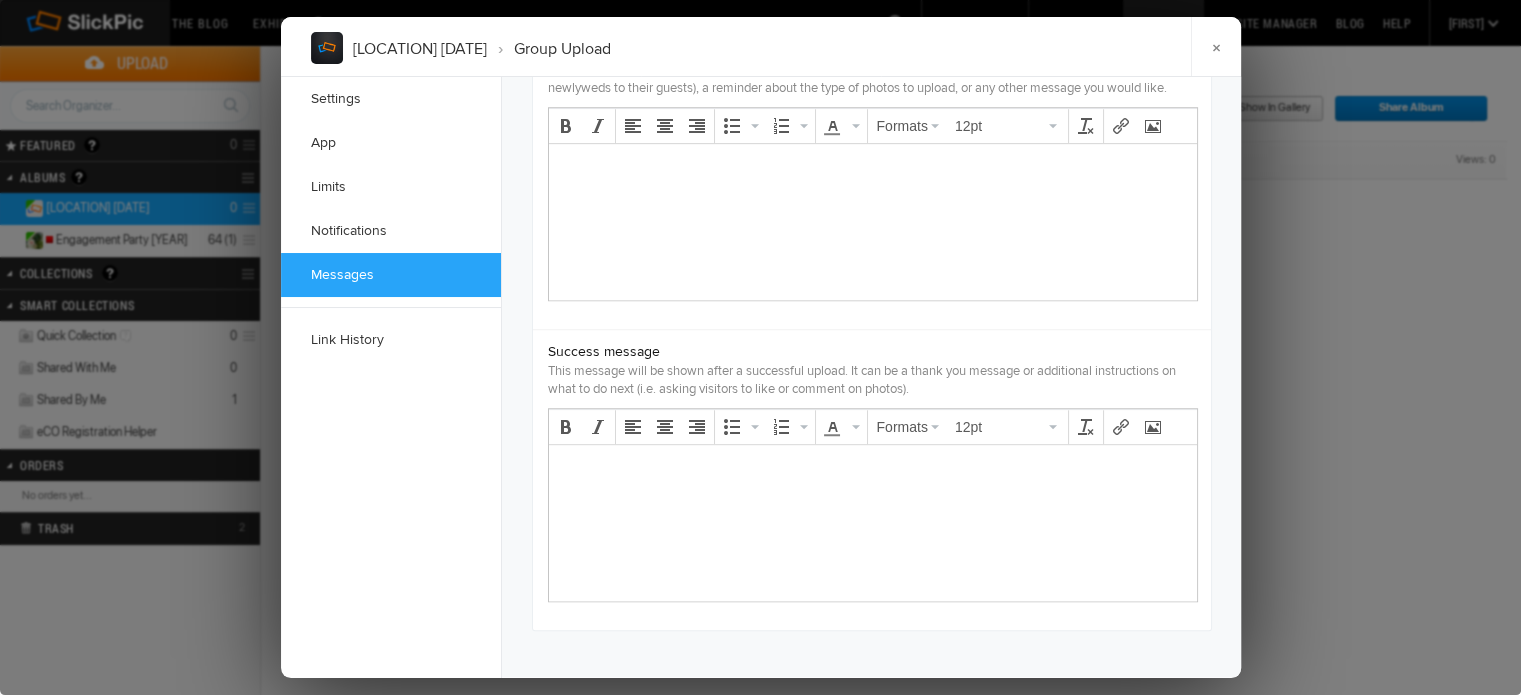 click at bounding box center [872, 506] 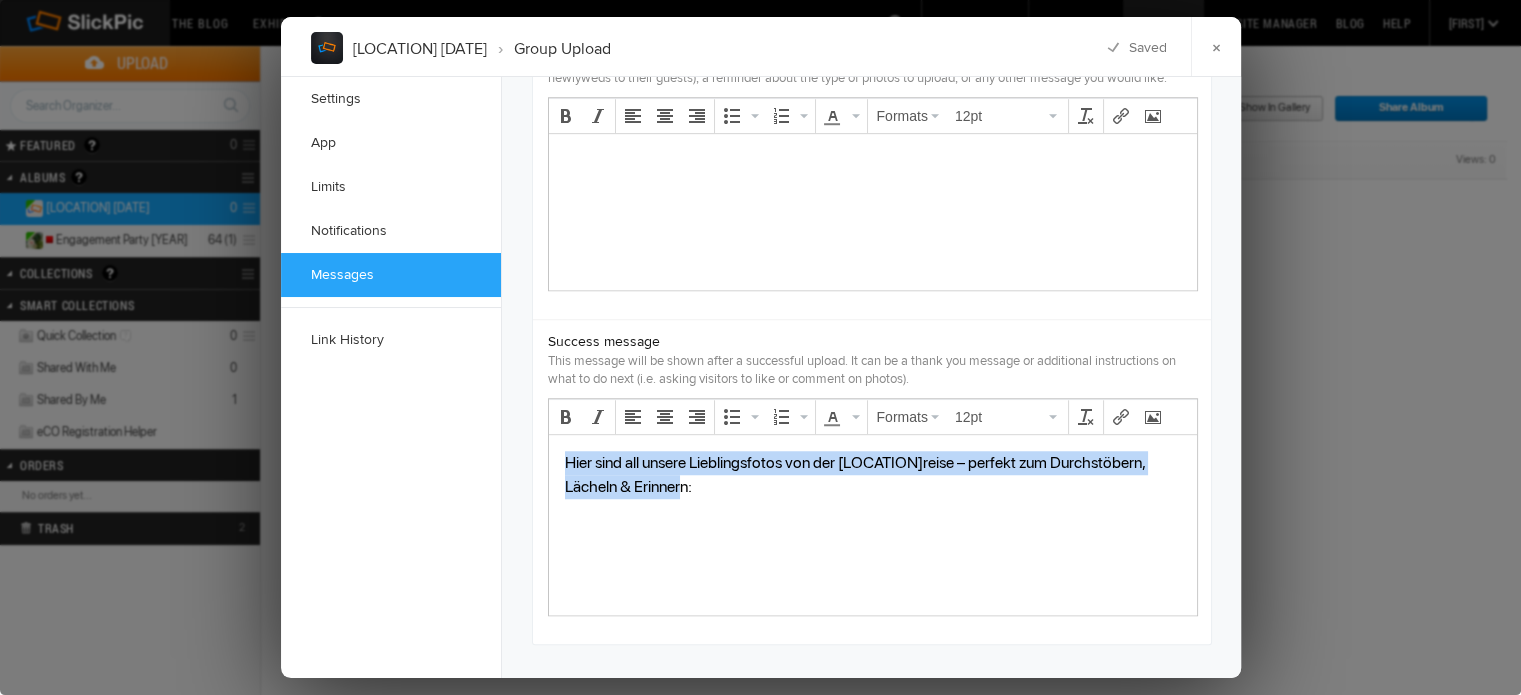drag, startPoint x: 730, startPoint y: 507, endPoint x: 521, endPoint y: 423, distance: 225.24875 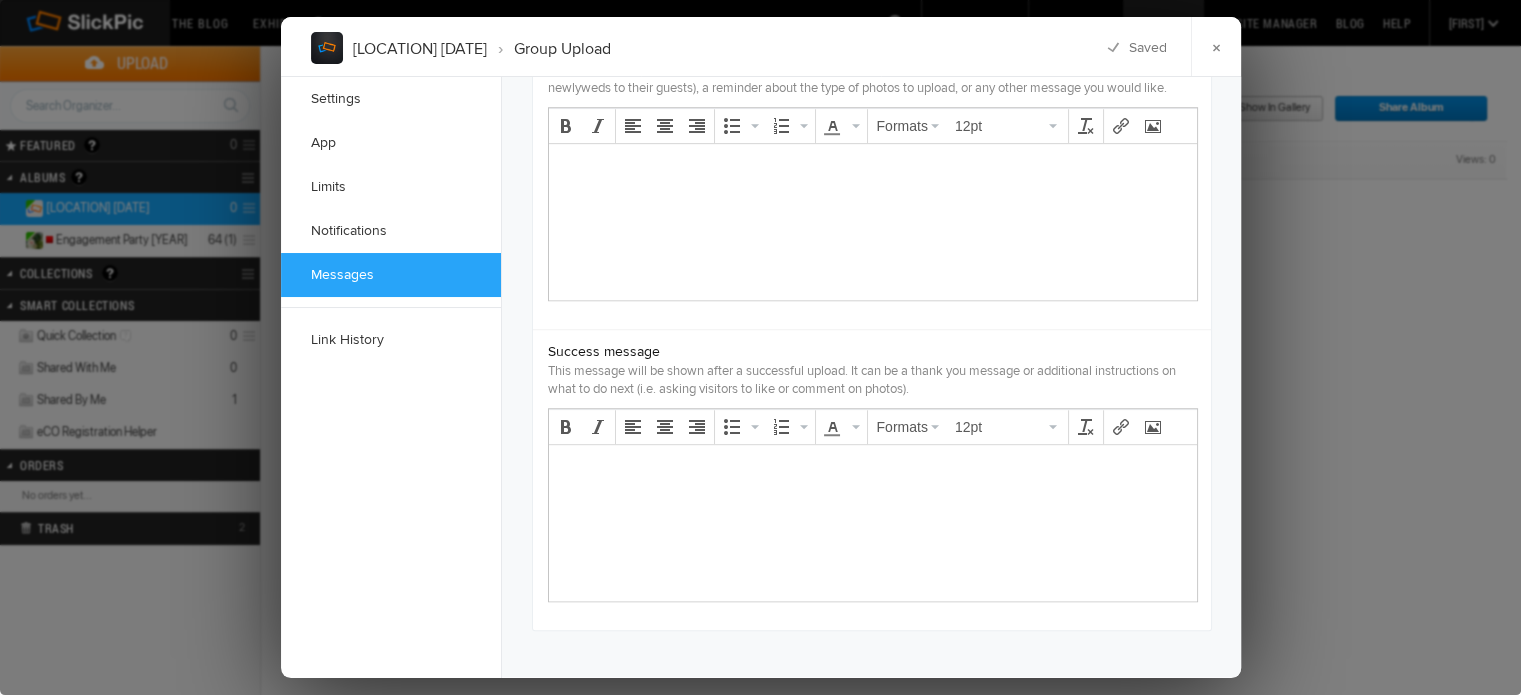 click at bounding box center (872, 205) 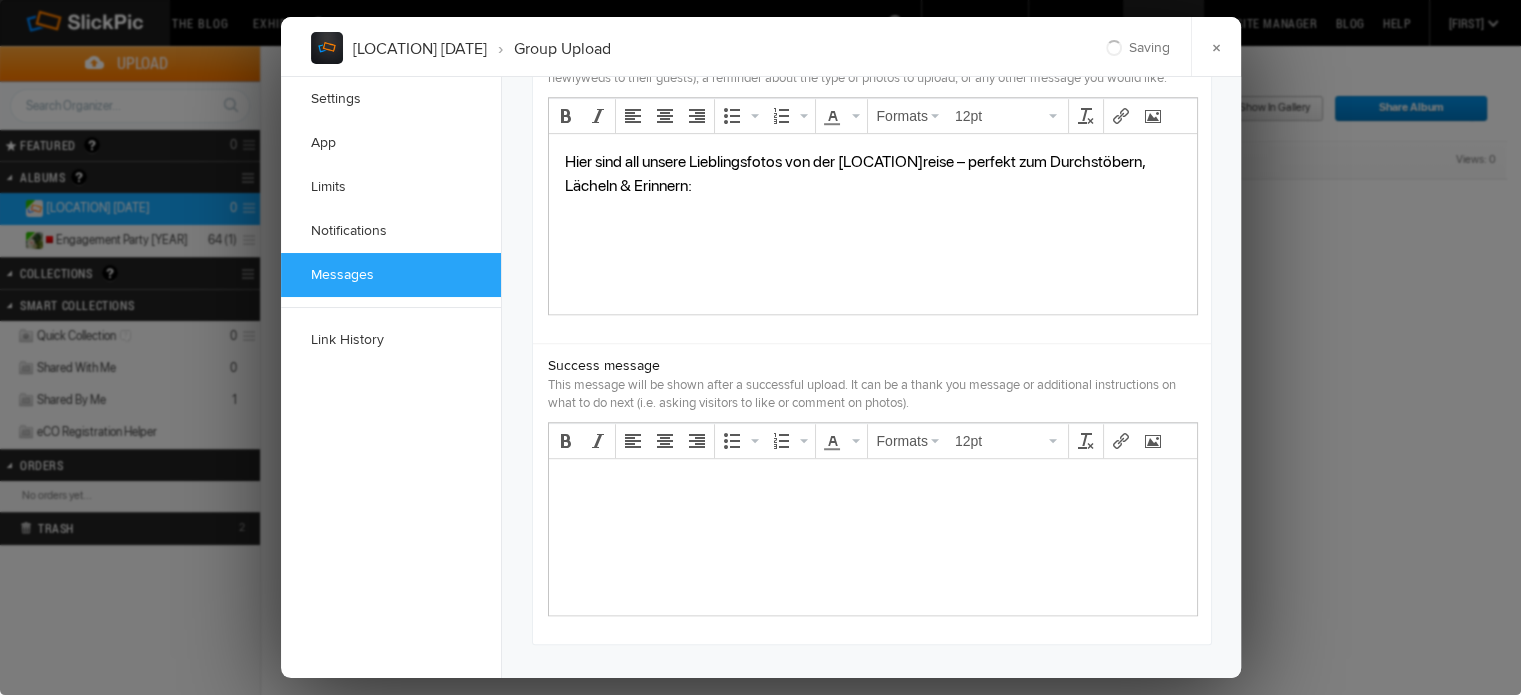 click on "Hier sind all unsere Lieblingsfotos von der [LOCATION]reise – perfekt zum Durchstöbern, Lächeln & Erinnern:" at bounding box center [872, 174] 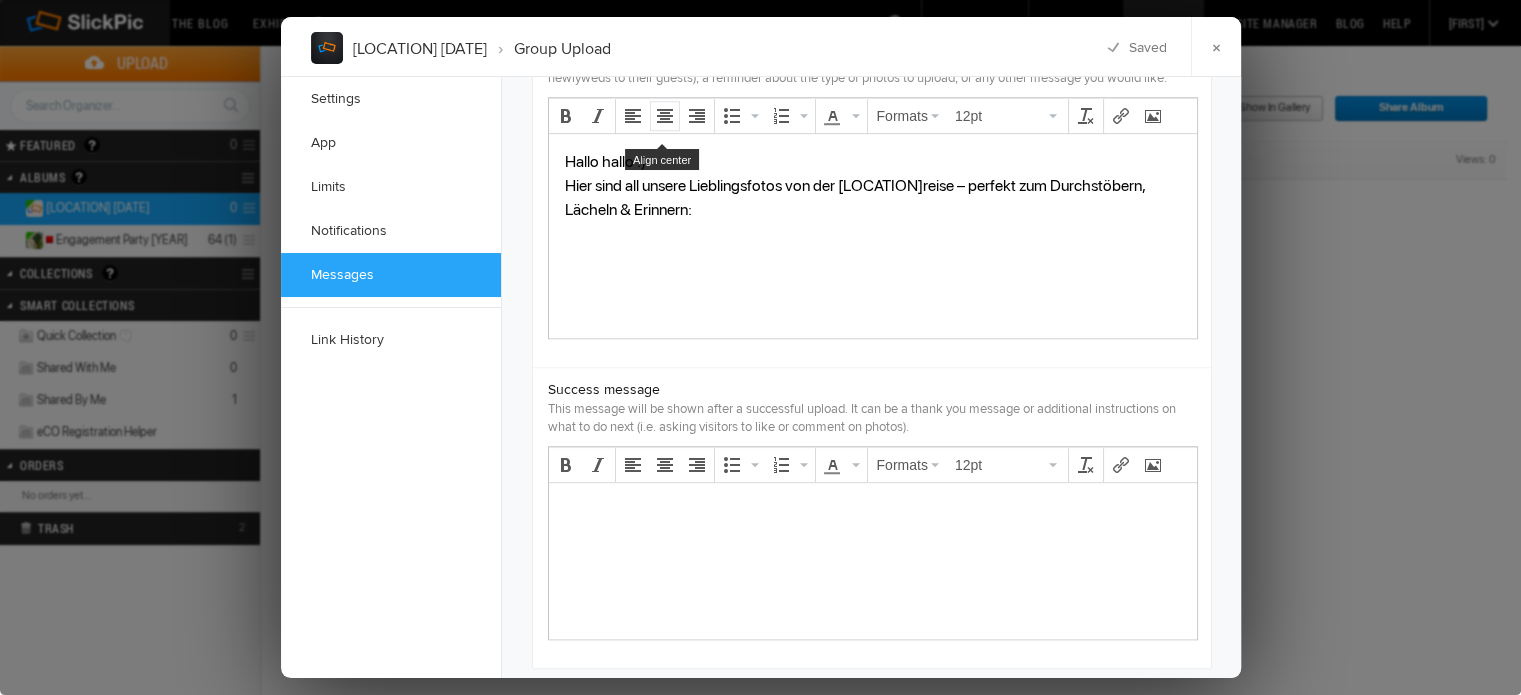 click at bounding box center [665, 116] 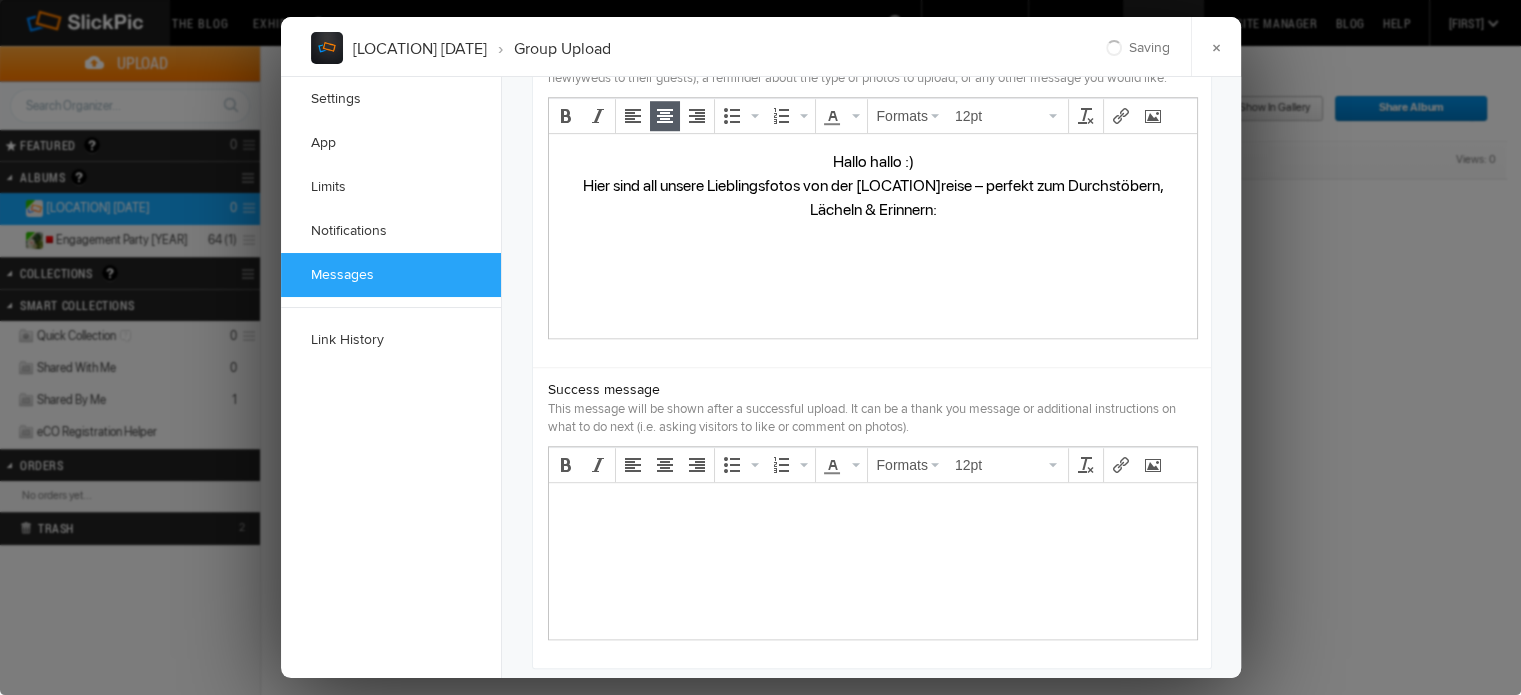 click on "Hallo hallo :) Hier sind all unsere Lieblingsfotos von der [LOCATION]reise – perfekt zum Durchstöbern, Lächeln & Erinnern:" at bounding box center [872, 186] 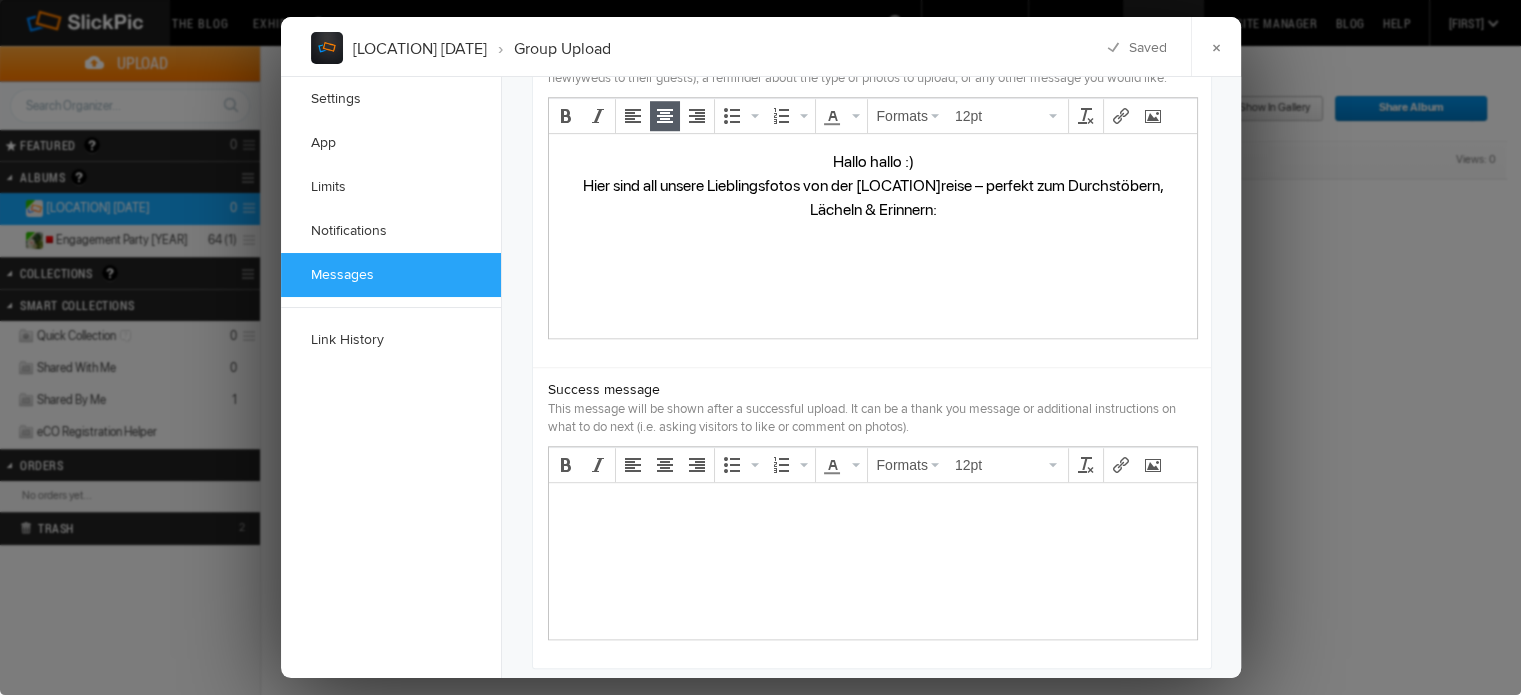 click on "Hallo hallo :) Hier sind all unsere Lieblingsfotos von der [LOCATION]reise – perfekt zum Durchstöbern, Lächeln & Erinnern:" at bounding box center (872, 219) 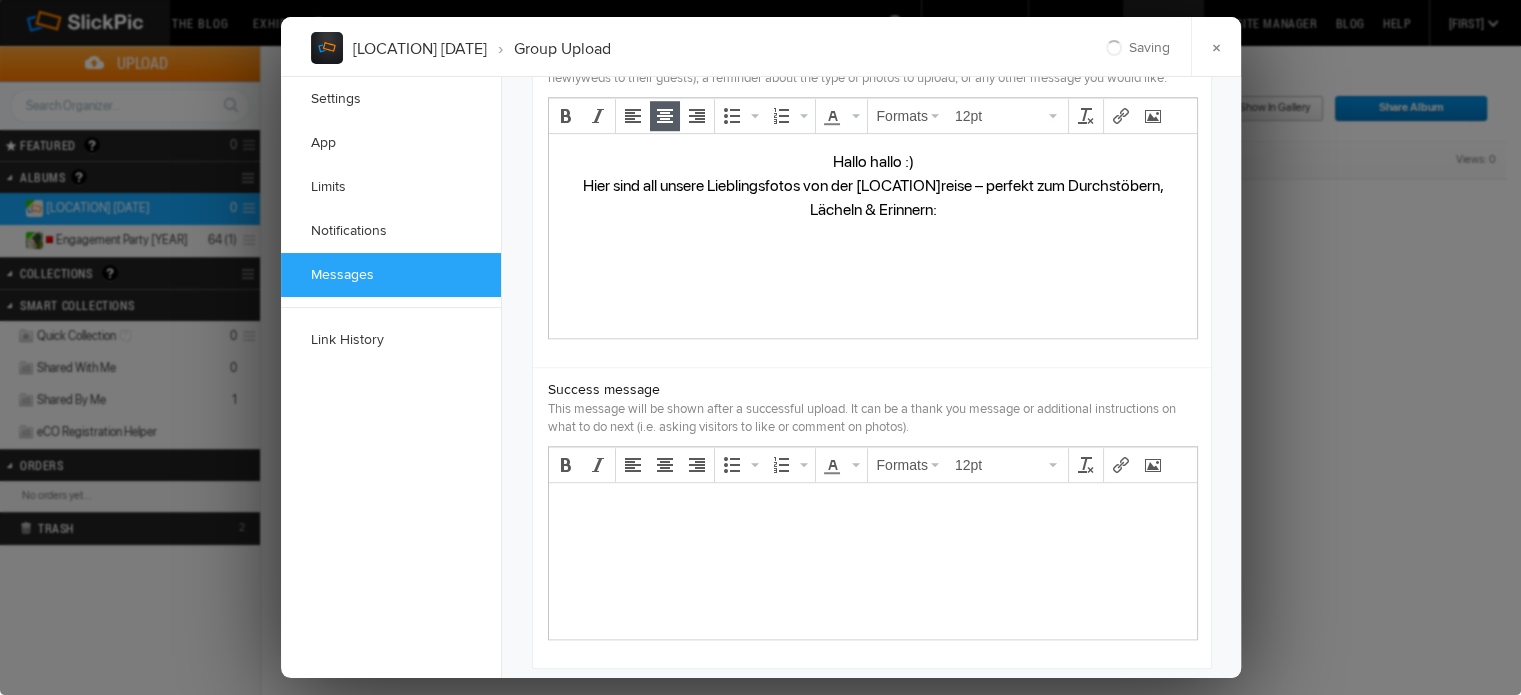 scroll, scrollTop: 1661, scrollLeft: 0, axis: vertical 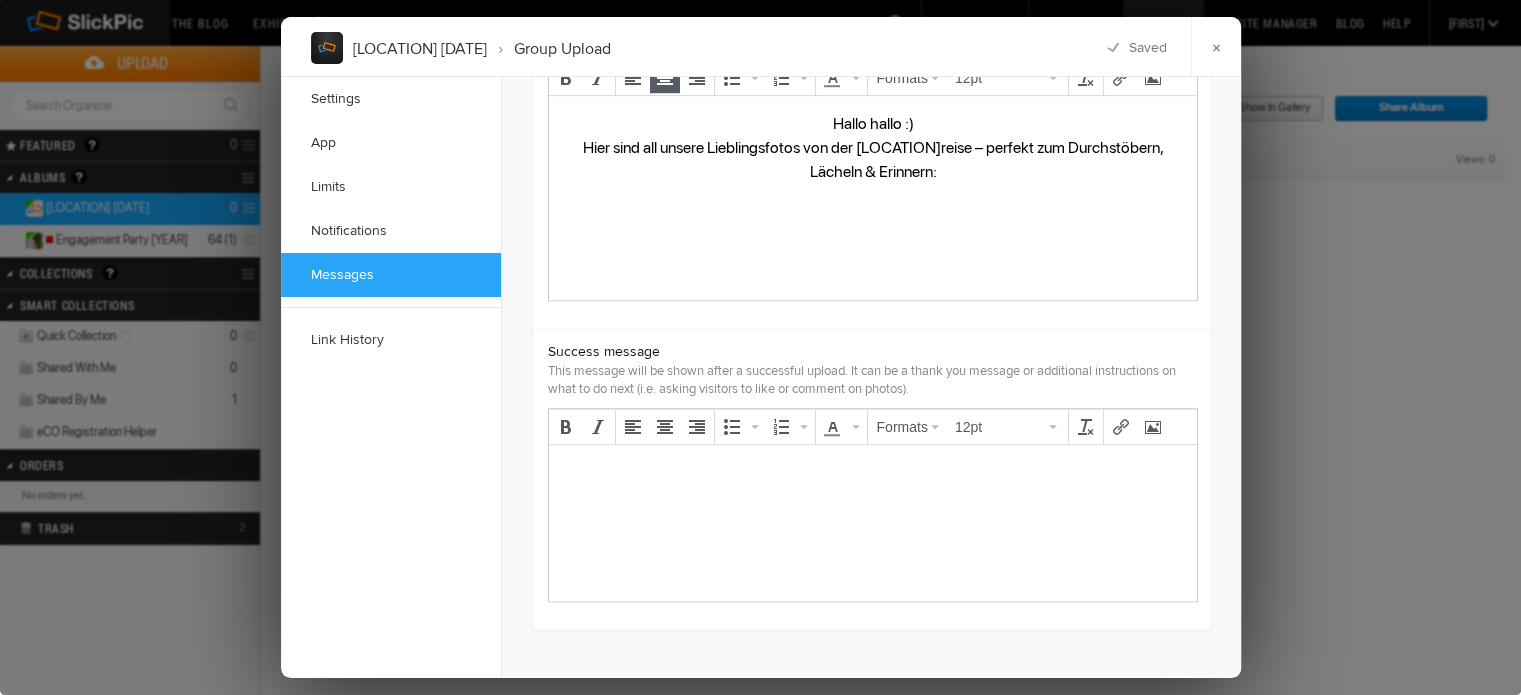 click at bounding box center (872, 506) 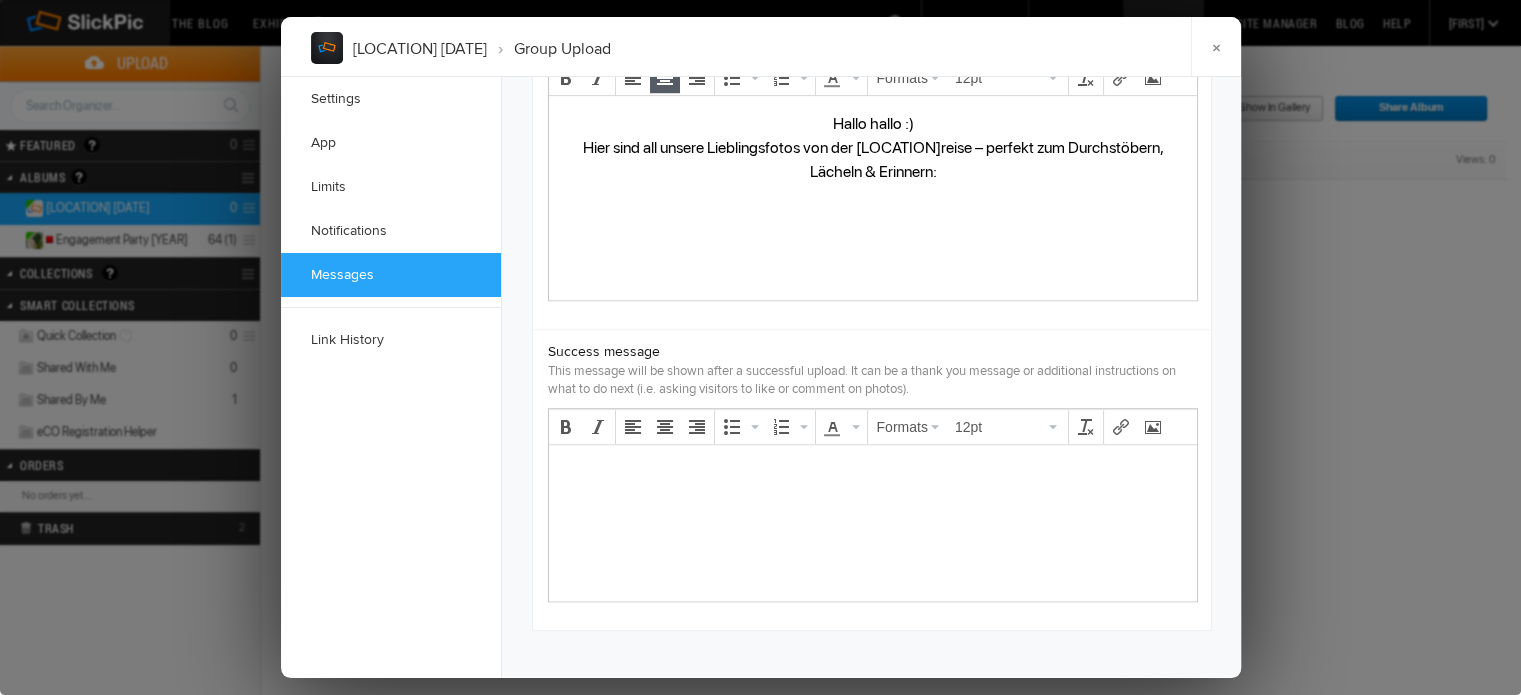 type 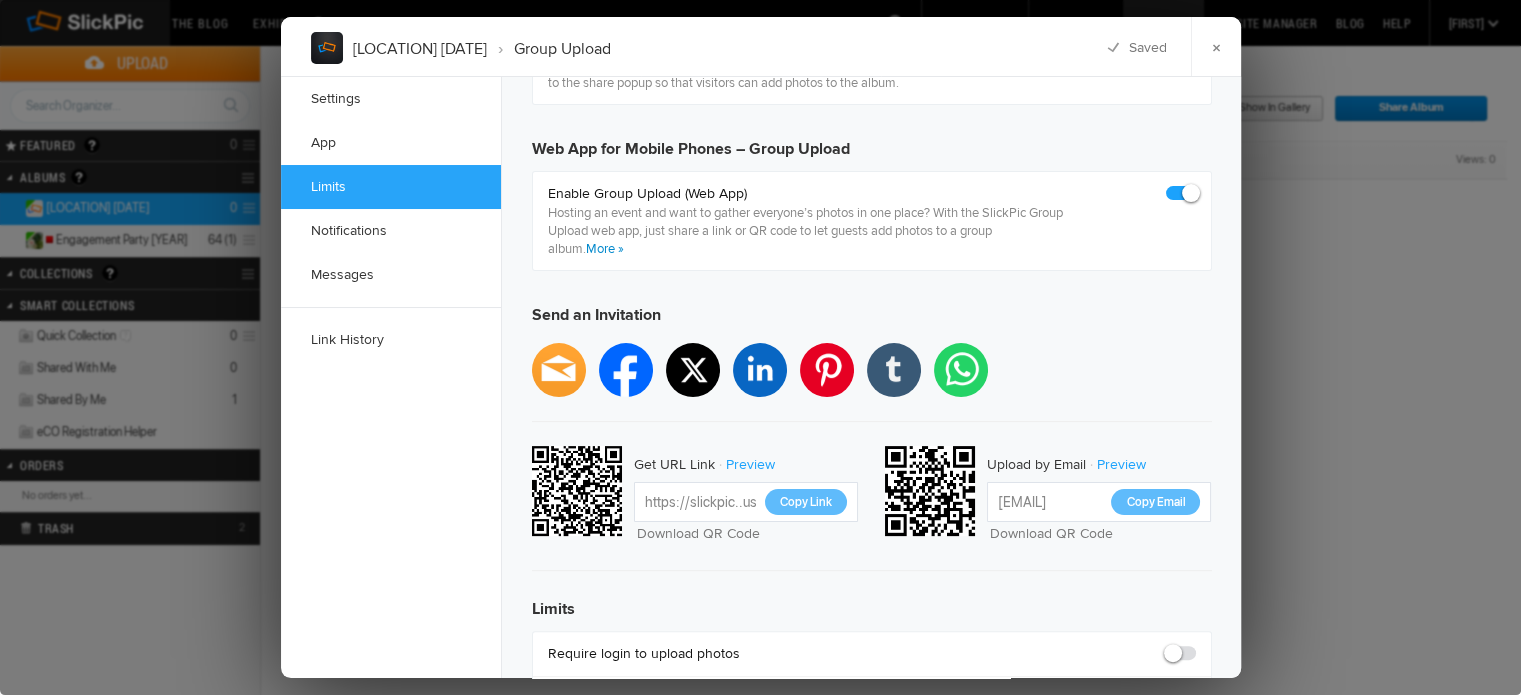 scroll, scrollTop: 461, scrollLeft: 0, axis: vertical 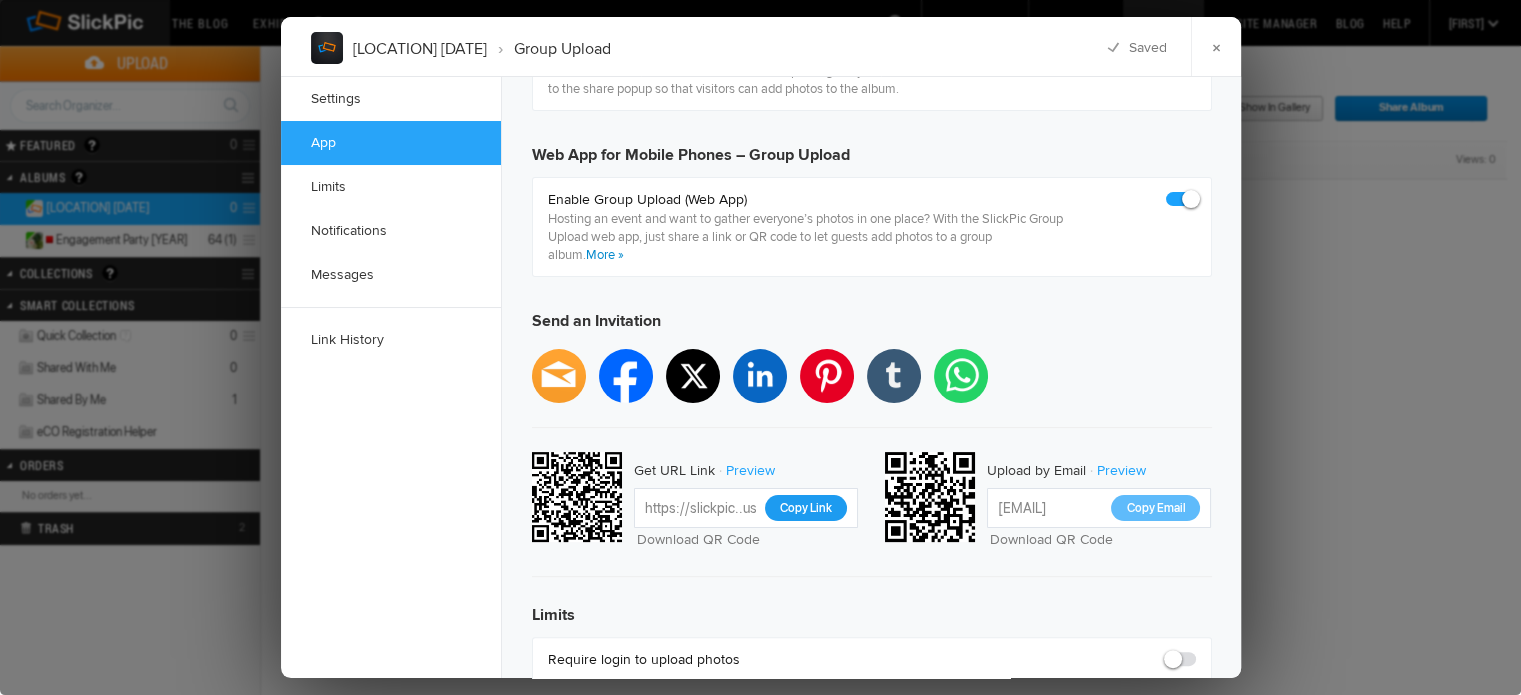 click on "Copy Link" 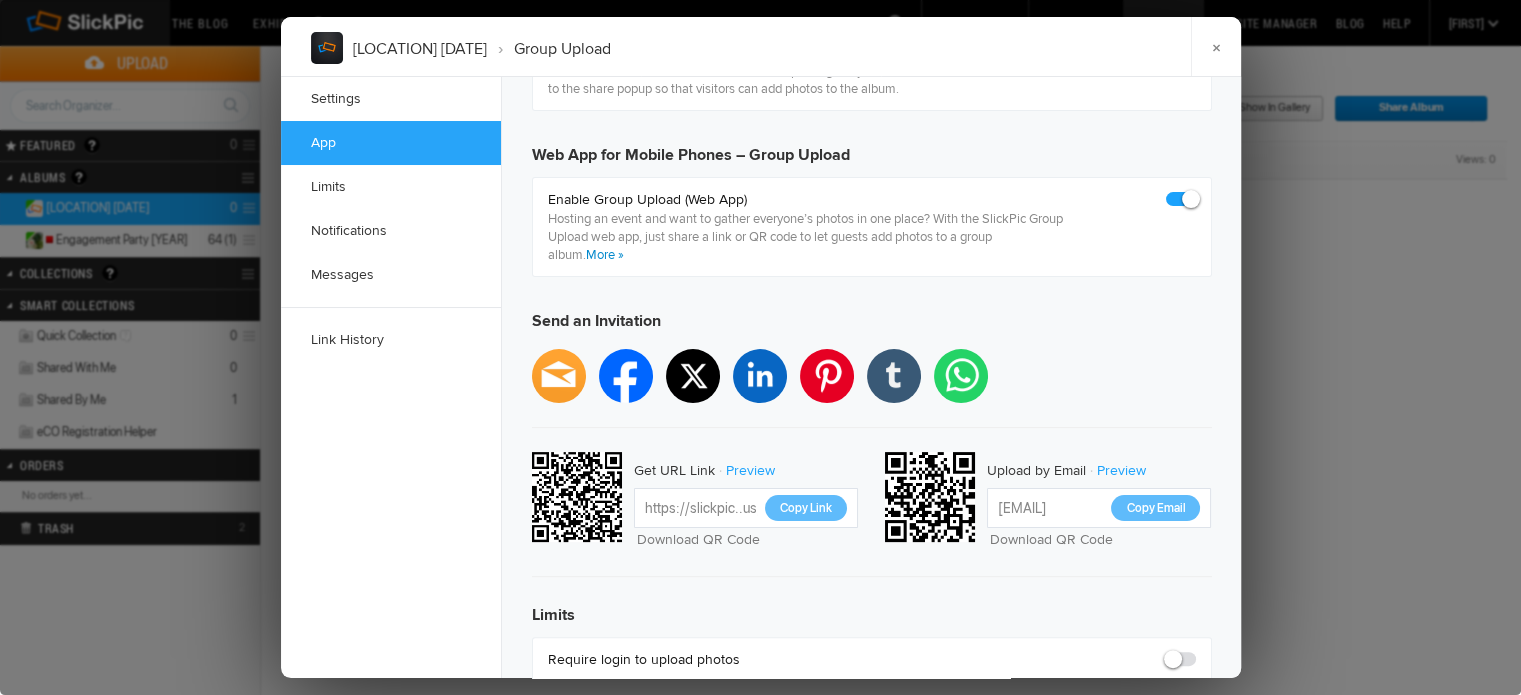 click on "×" 